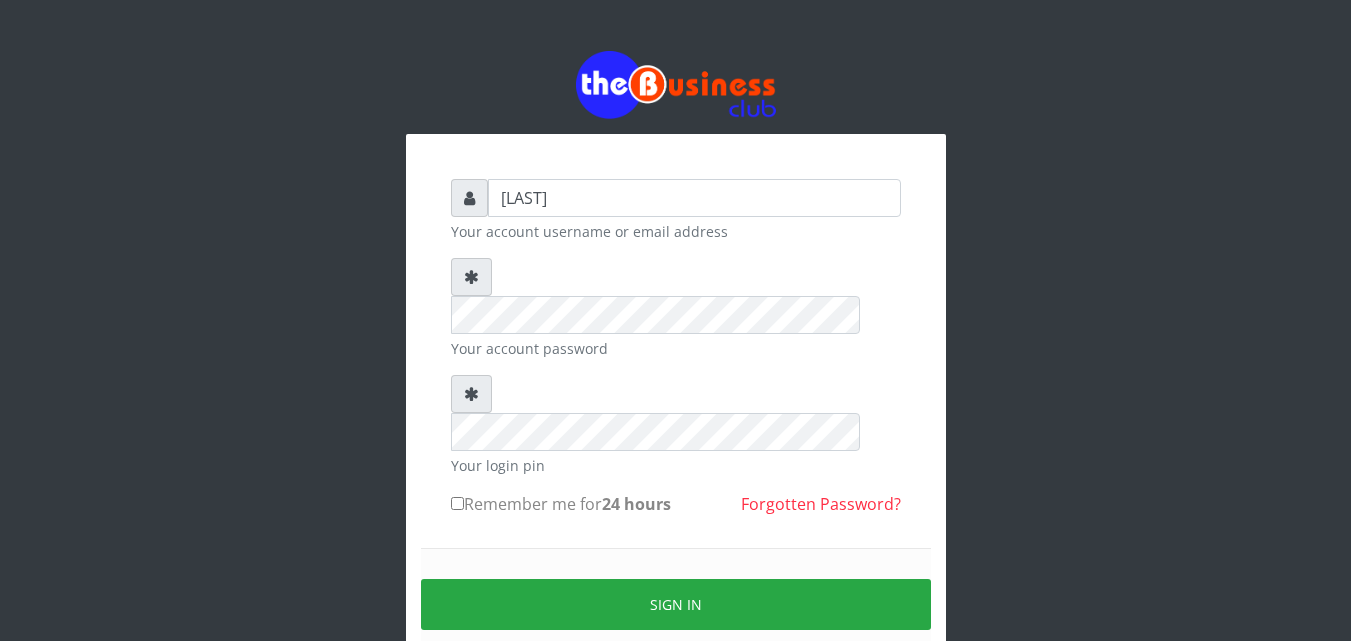 scroll, scrollTop: 0, scrollLeft: 0, axis: both 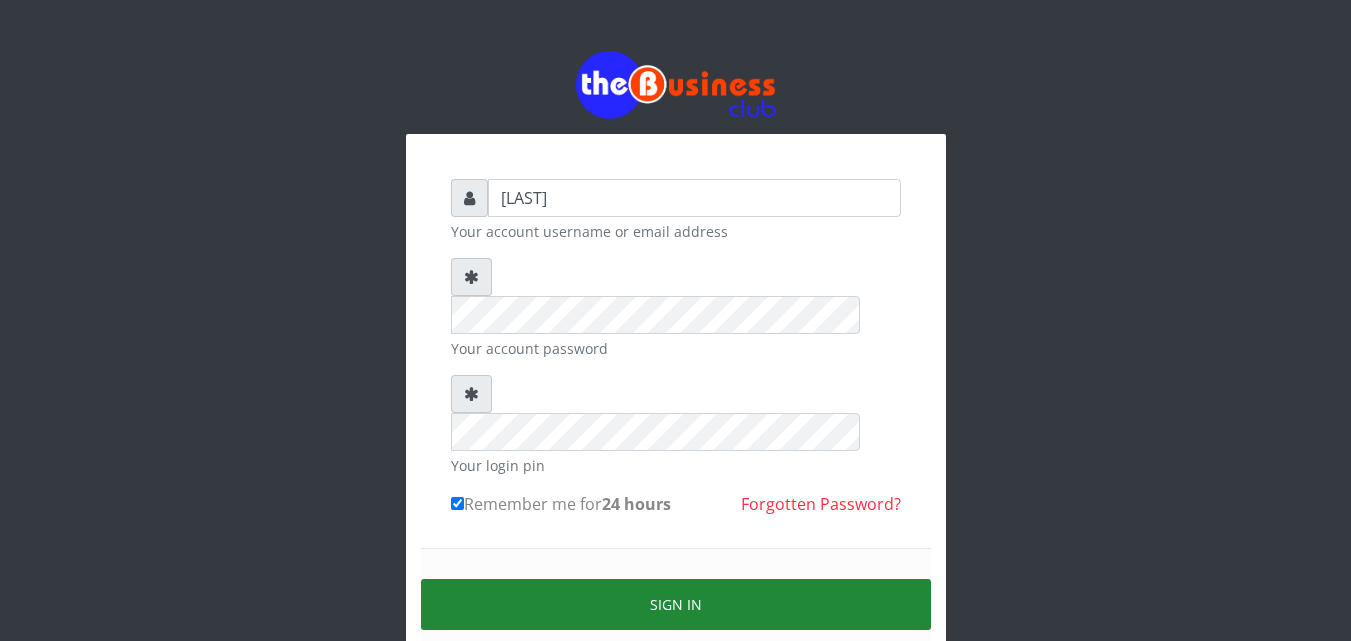 click on "Sign in" at bounding box center (676, 604) 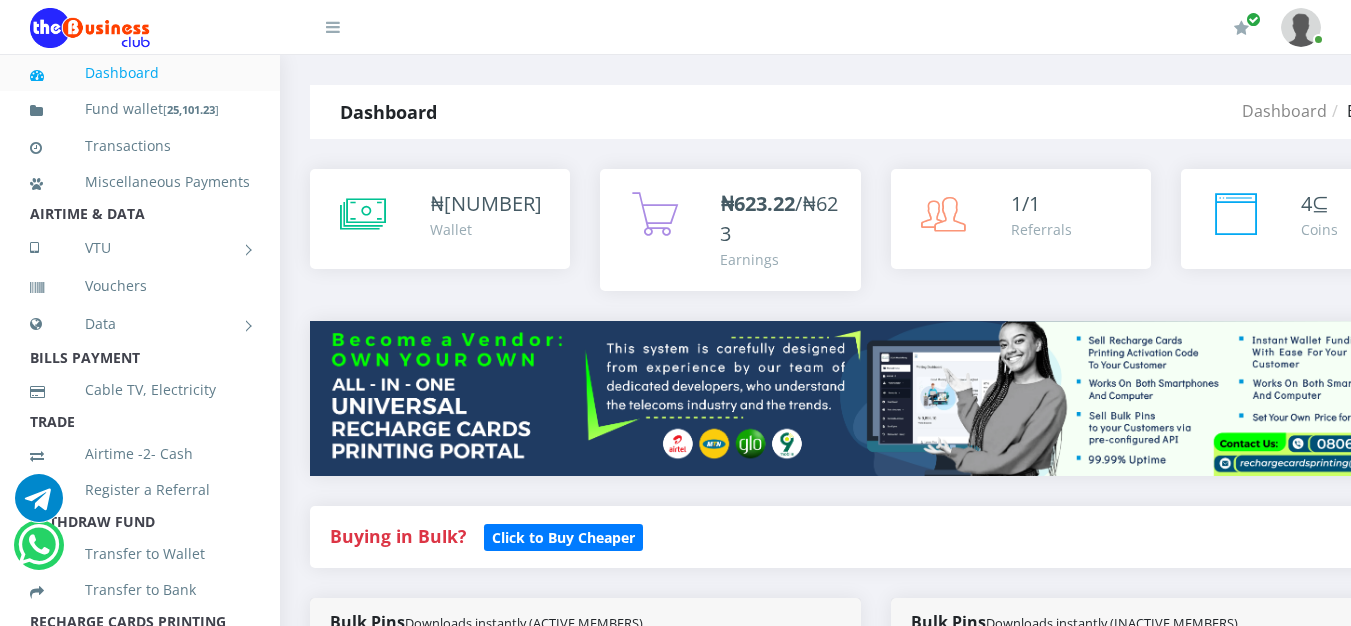 scroll, scrollTop: 0, scrollLeft: 0, axis: both 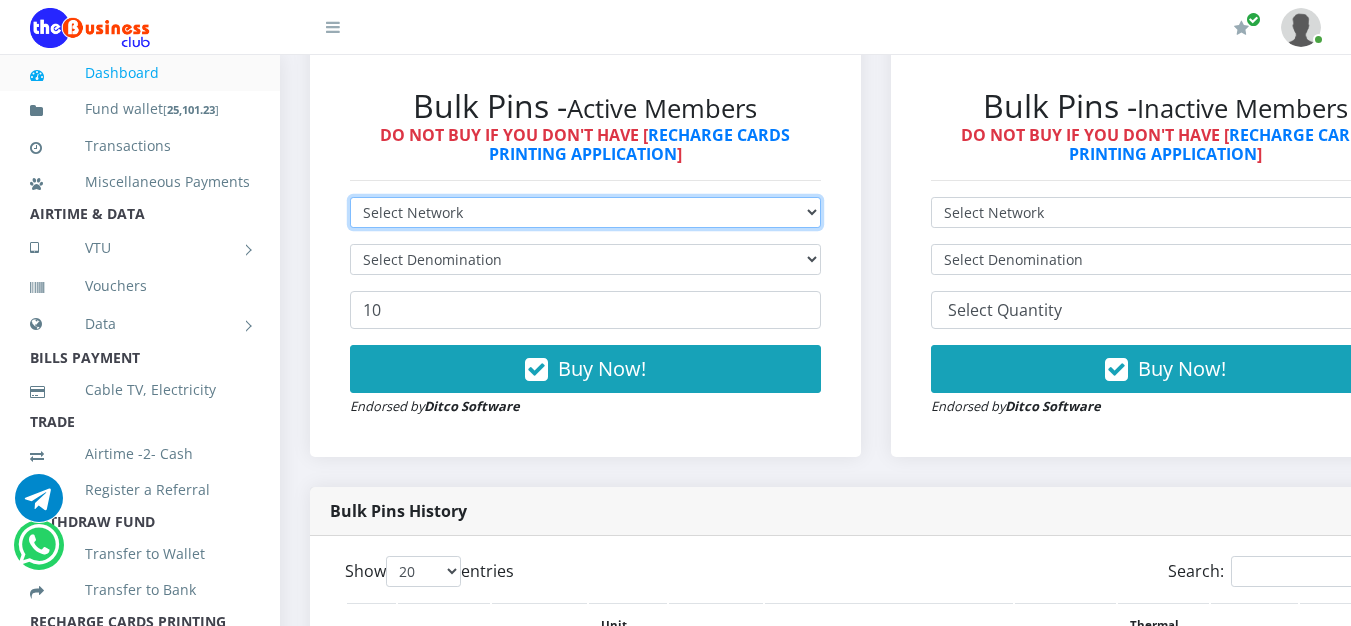 click on "Select Network
MTN
Globacom
9Mobile
Airtel" at bounding box center [585, 212] 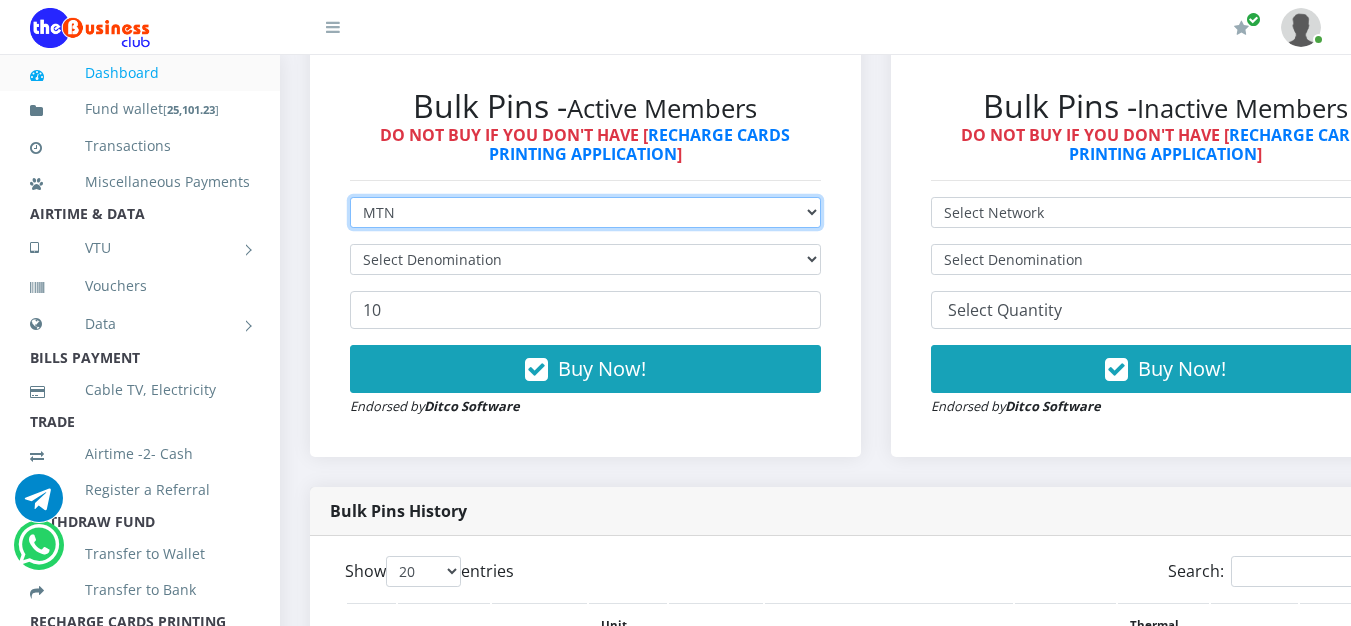 click on "Select Network
MTN
Globacom
9Mobile
Airtel" at bounding box center [585, 212] 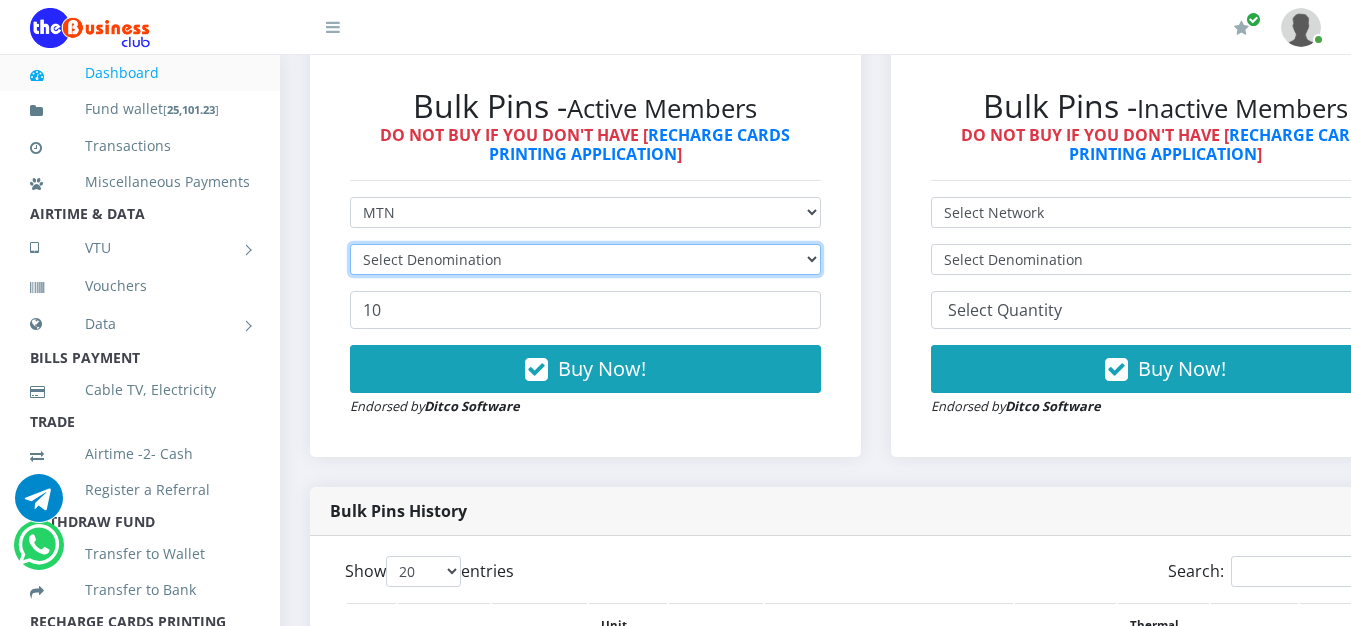 click on "Select Denomination" at bounding box center [585, 259] 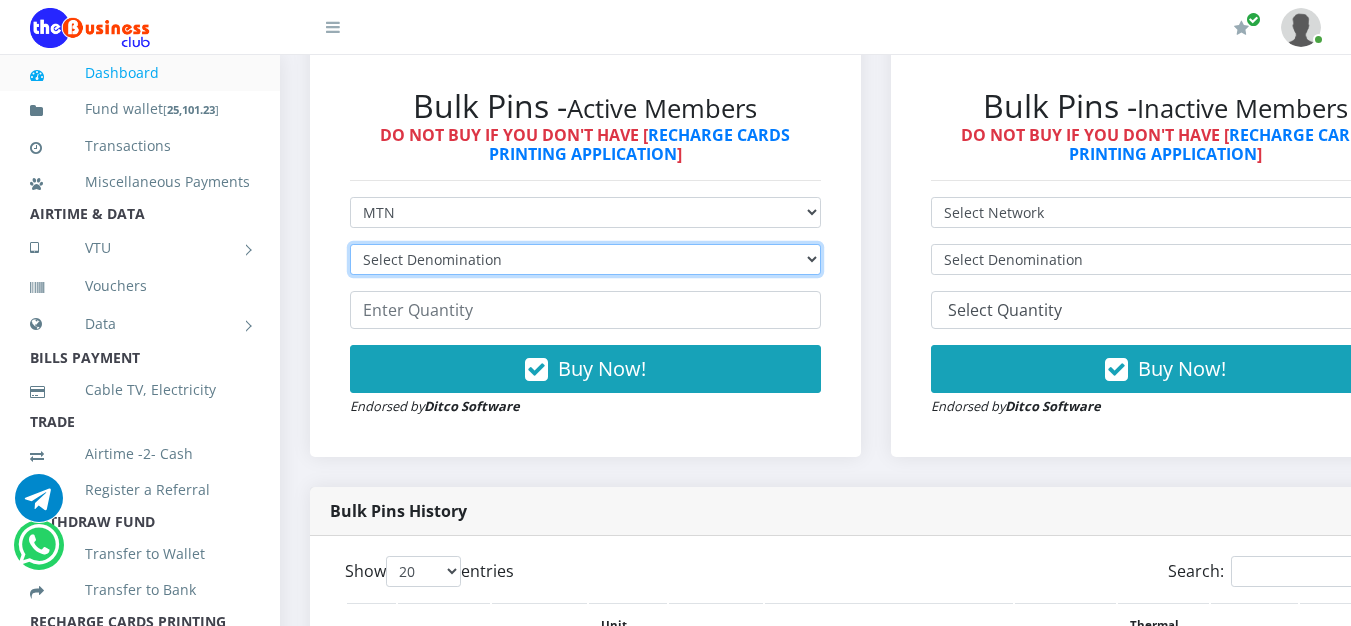 select on "193.98-200" 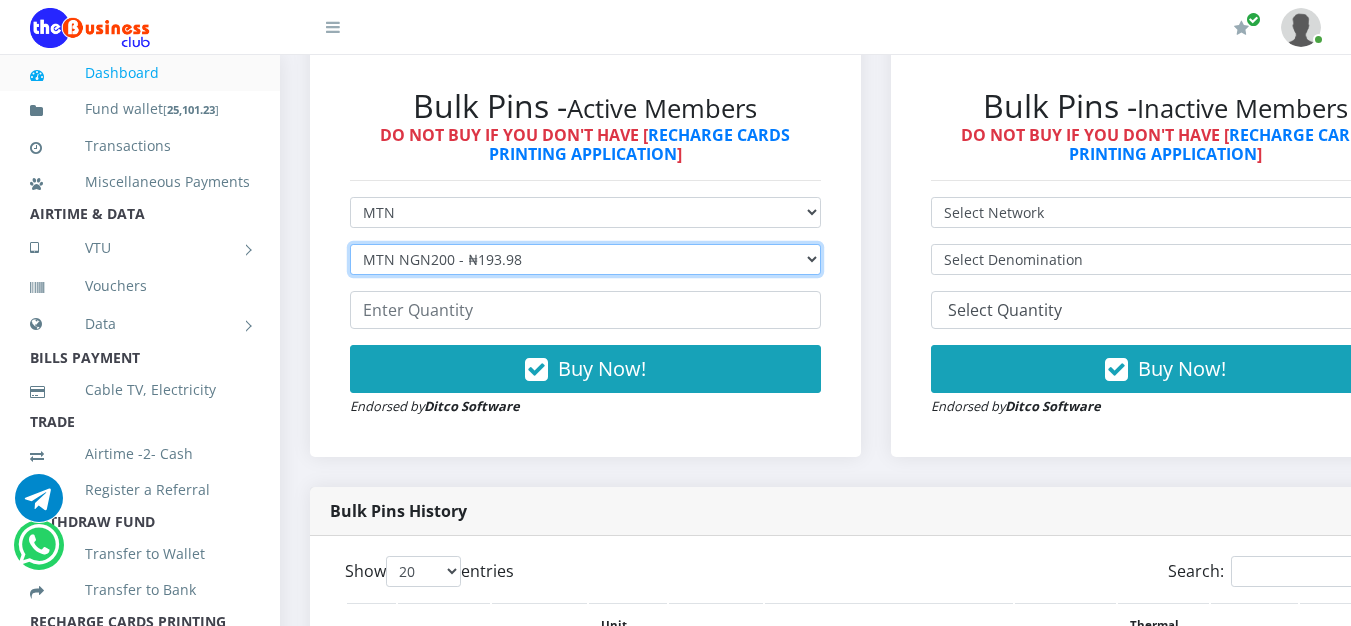 click on "Select Denomination MTN NGN100 - ₦96.99 MTN NGN200 - ₦193.98 MTN NGN400 - ₦387.96 MTN NGN500 - ₦484.95 MTN NGN1000 - ₦969.90 MTN NGN1500 - ₦1,454.85" at bounding box center [585, 259] 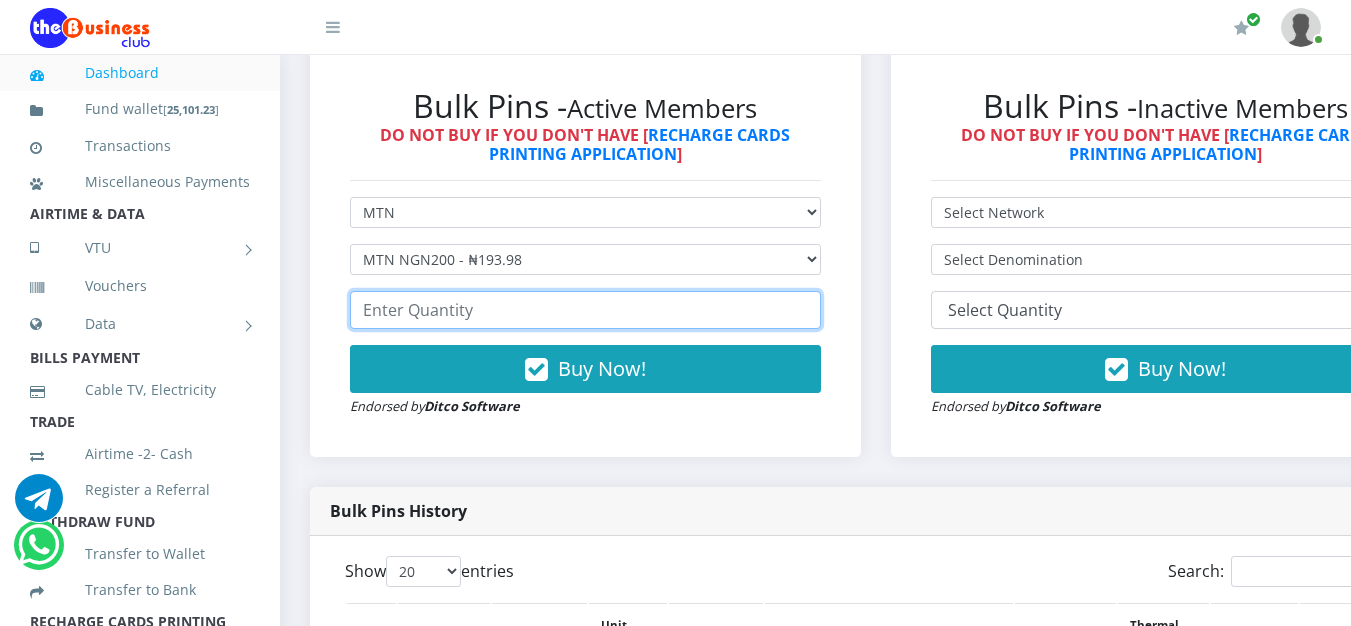click at bounding box center (585, 310) 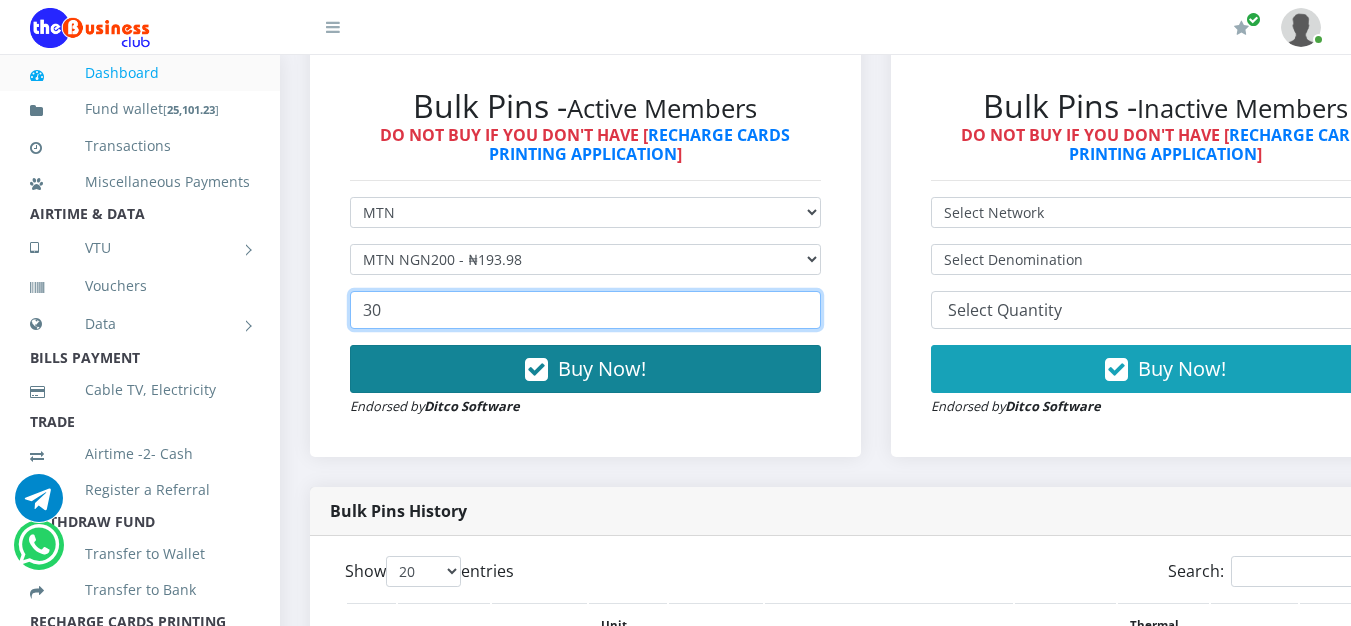type on "30" 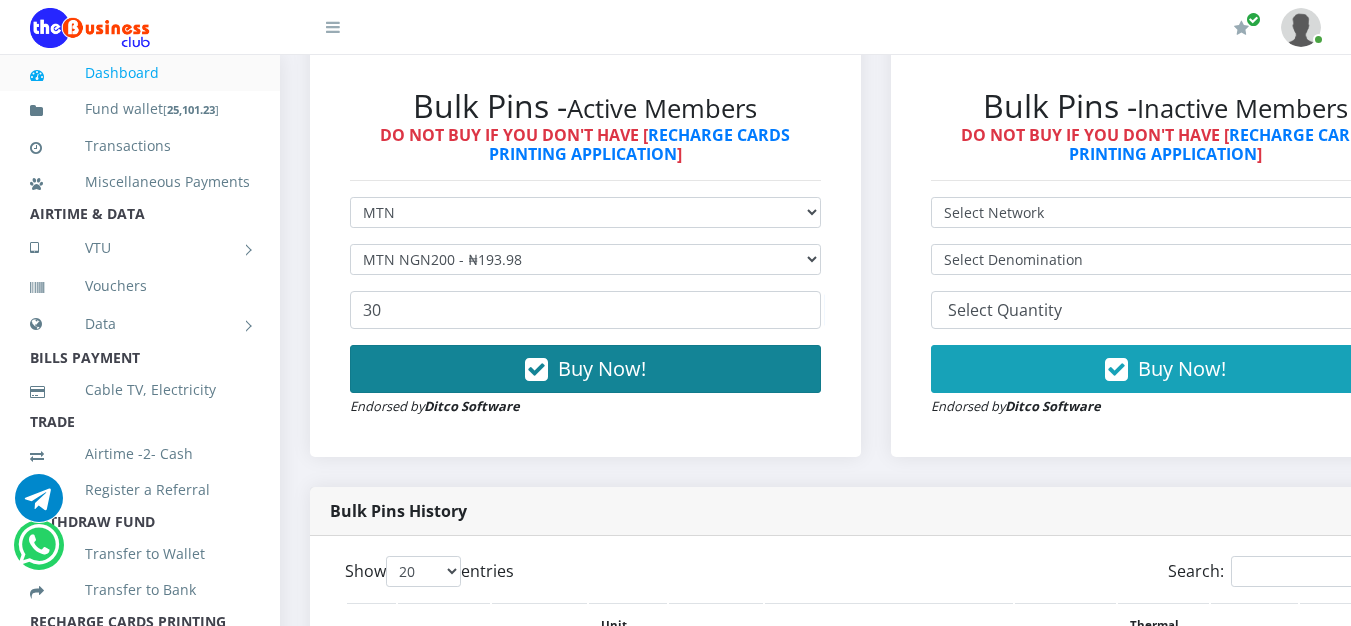 click on "Buy Now!" at bounding box center (602, 368) 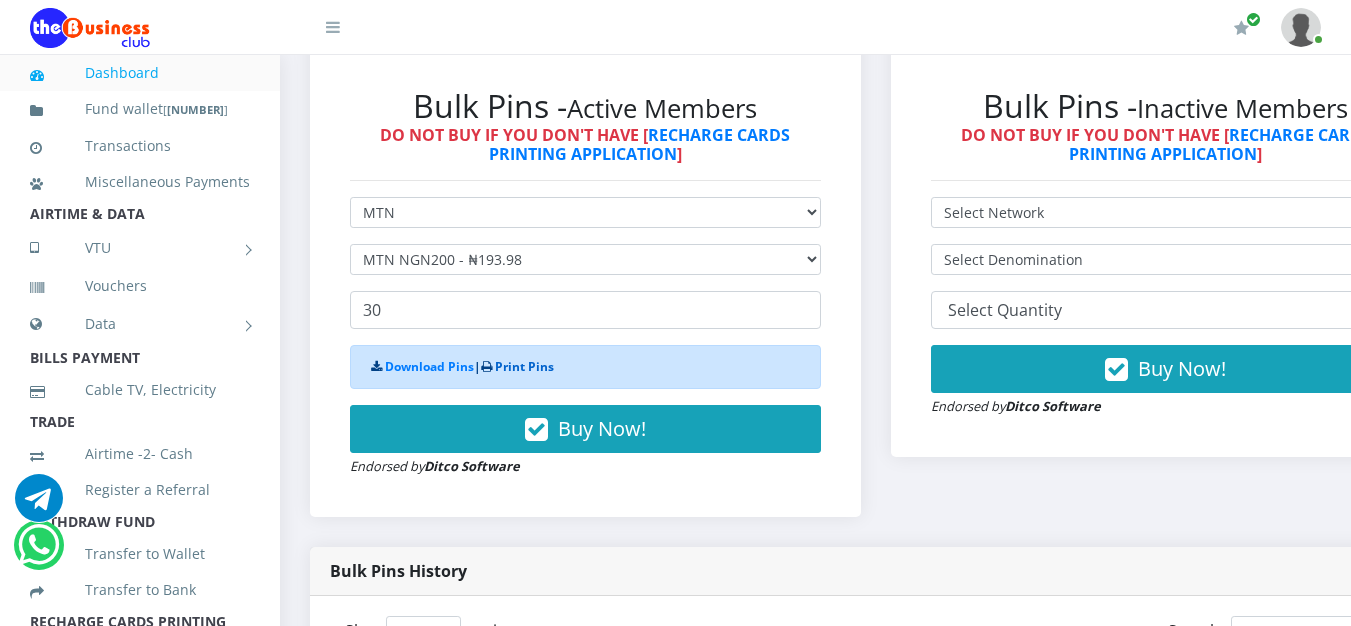 click on "Print Pins" at bounding box center (524, 366) 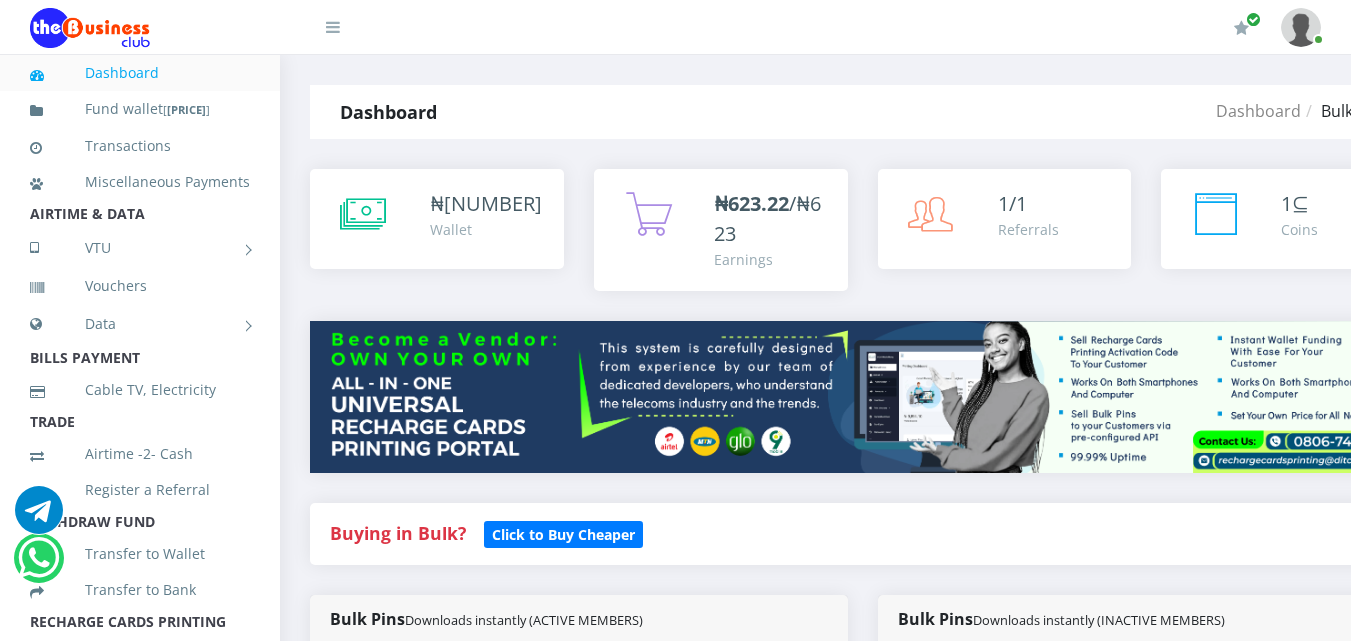 select on "MTN" 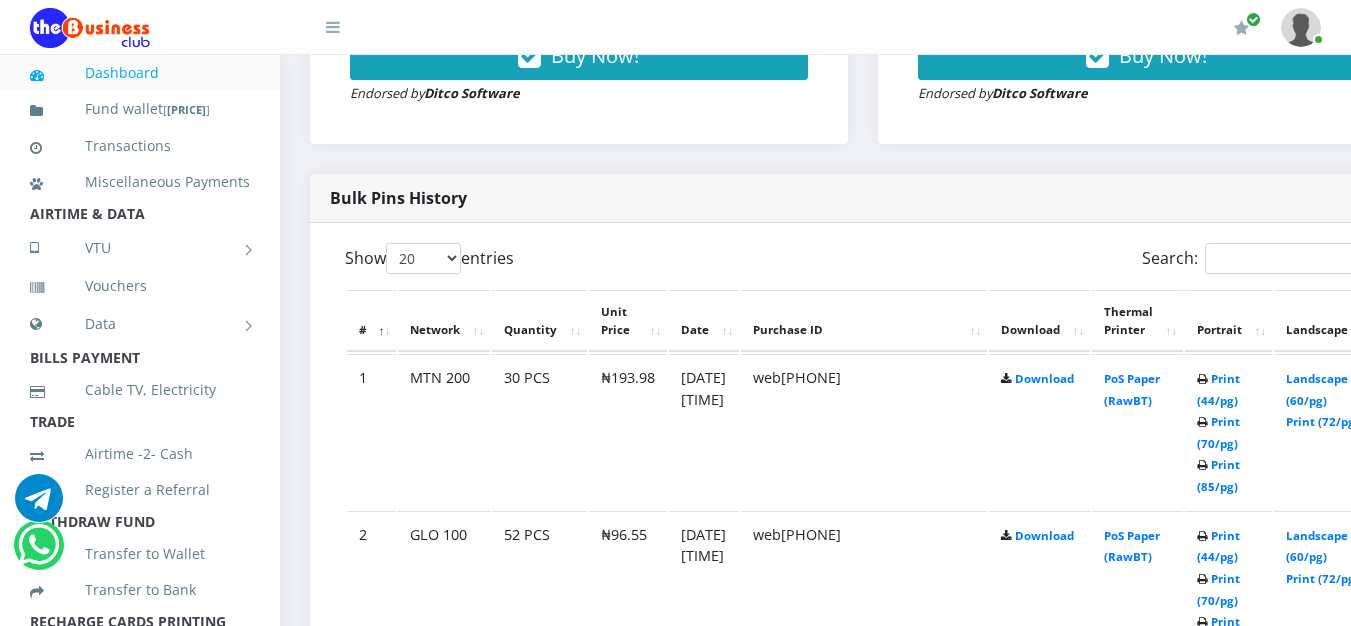 scroll, scrollTop: 900, scrollLeft: 0, axis: vertical 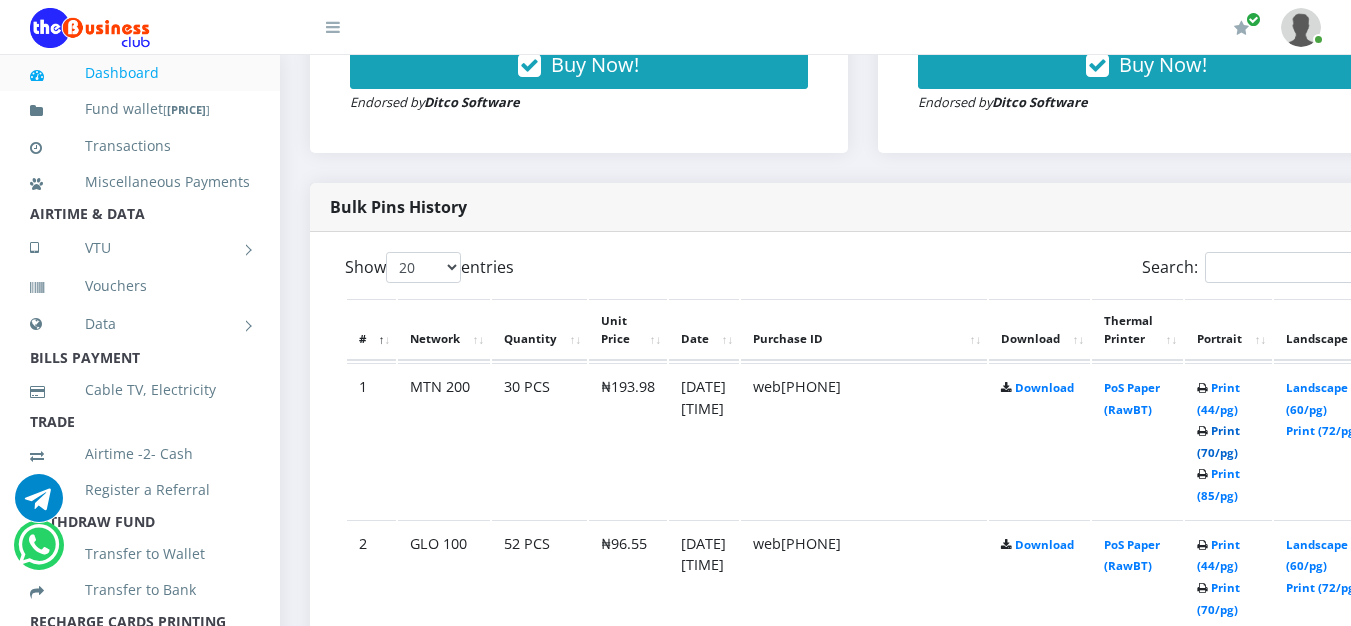 click on "Print (70/pg)" at bounding box center (1218, 441) 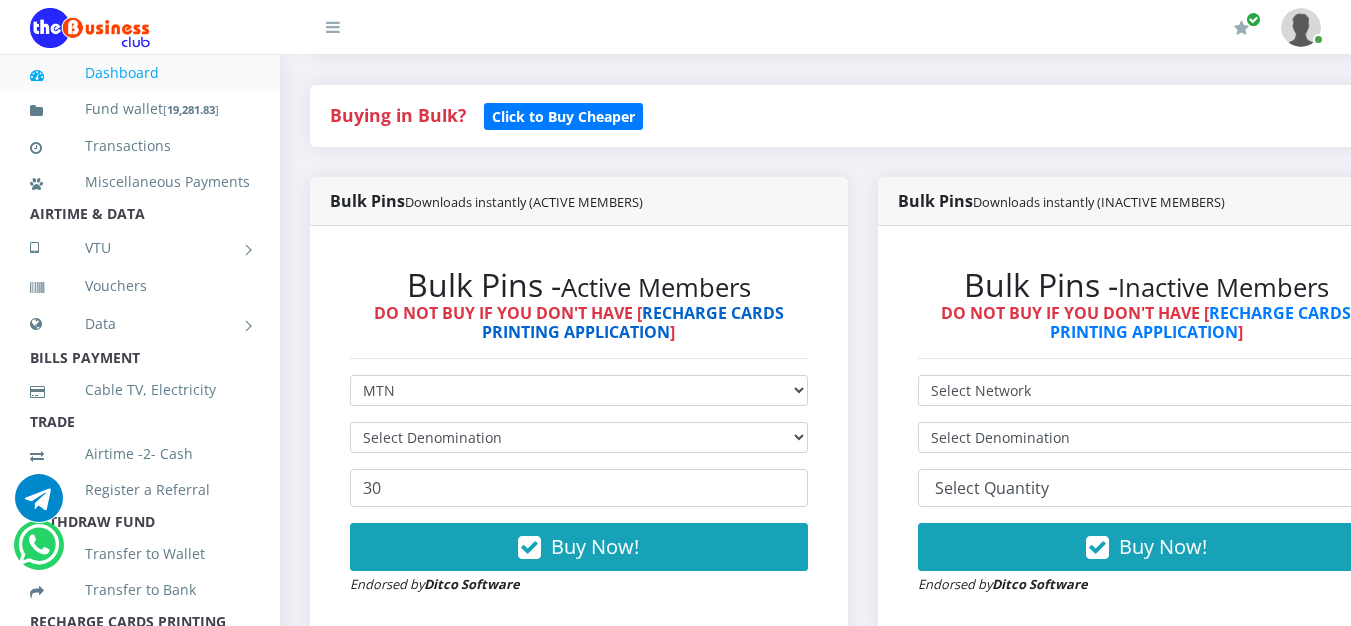 scroll, scrollTop: 414, scrollLeft: 0, axis: vertical 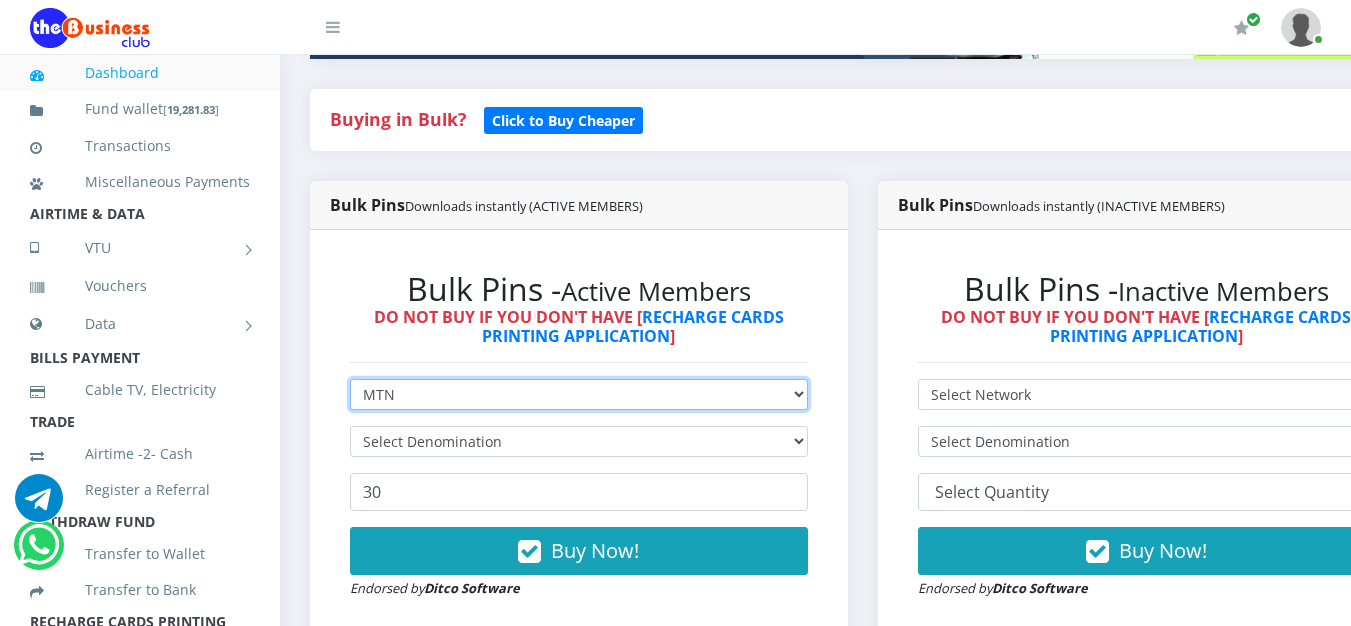 click on "Select Network
MTN
Globacom
9Mobile
Airtel" at bounding box center [579, 394] 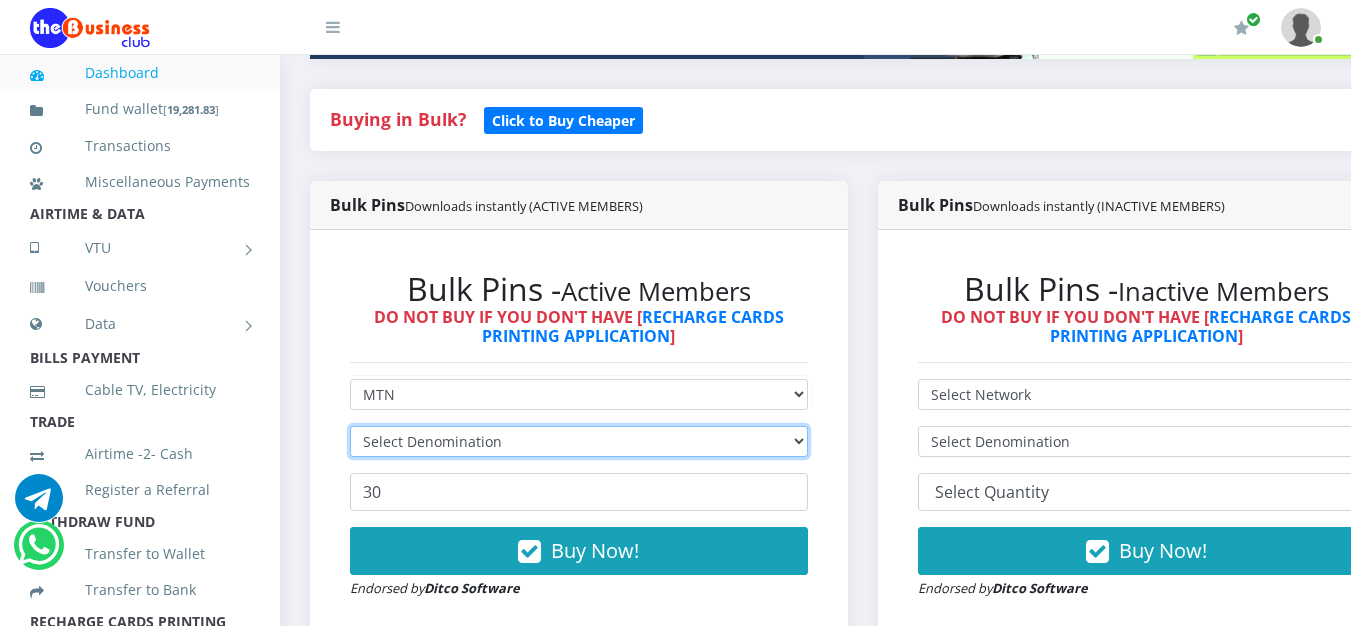 click on "Select Denomination" at bounding box center (579, 441) 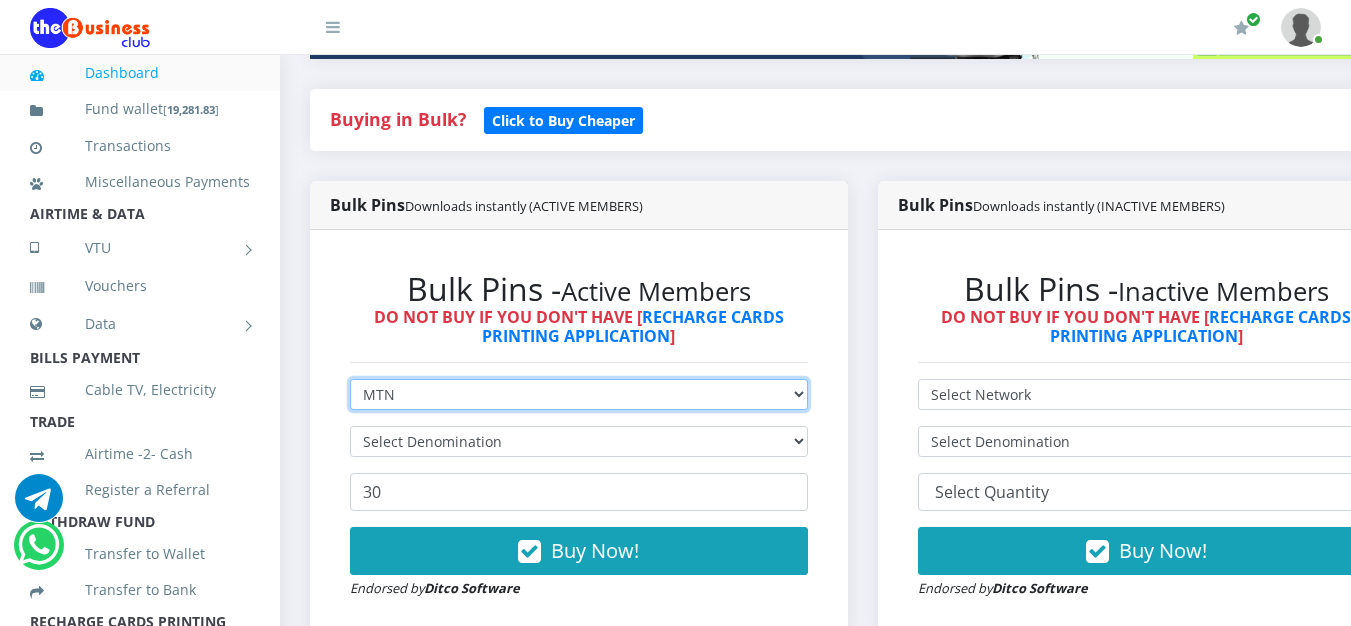 click on "Select Network
MTN
Globacom
9Mobile
Airtel" at bounding box center (579, 394) 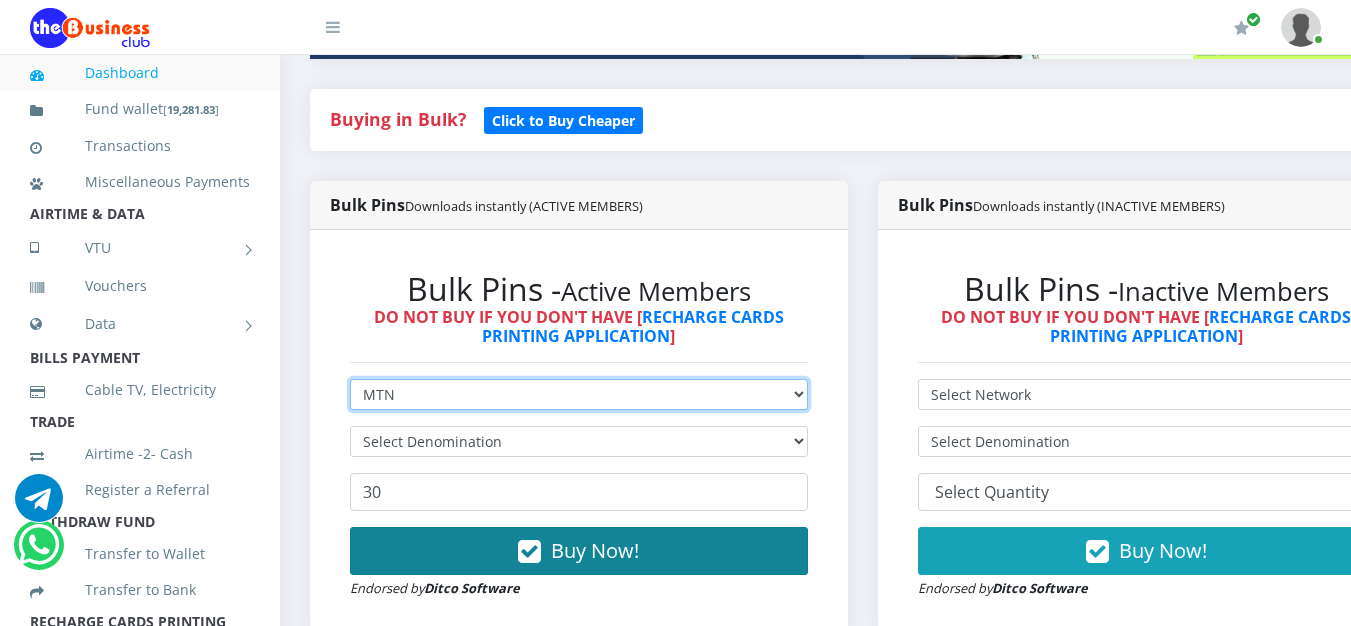 select on "Airtel" 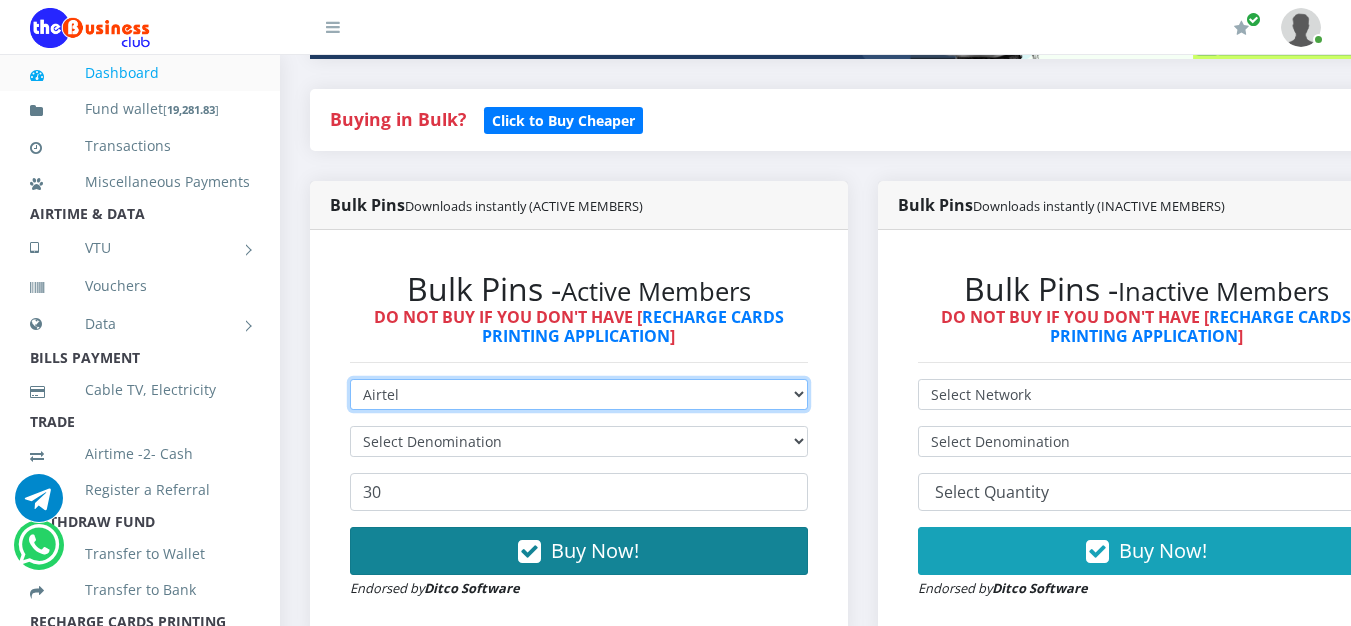 click on "Select Network
MTN
Globacom
9Mobile
Airtel" at bounding box center [579, 394] 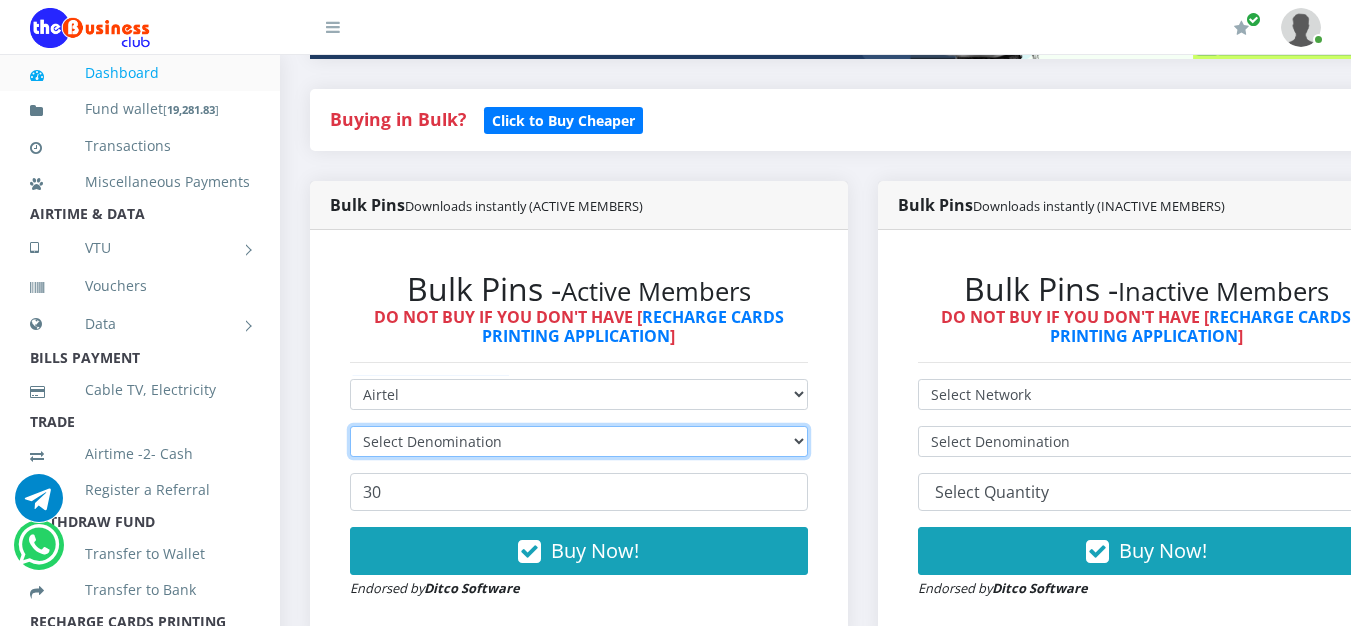 click on "Select Denomination" at bounding box center (579, 441) 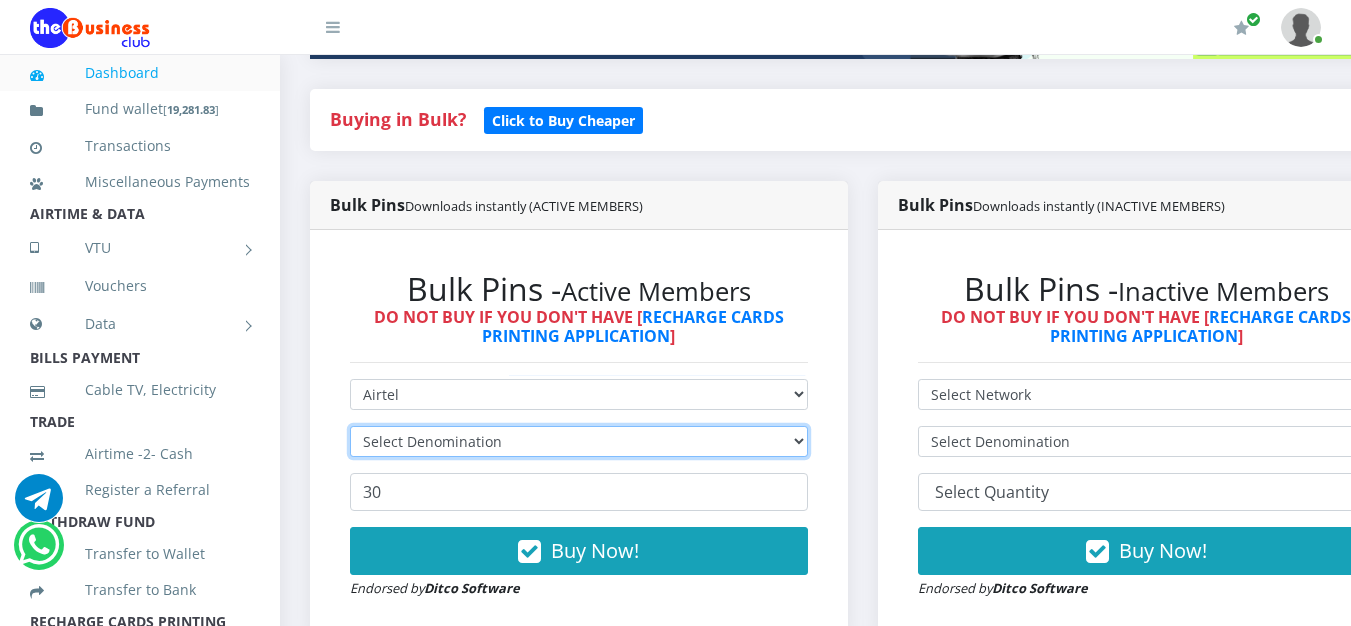 type 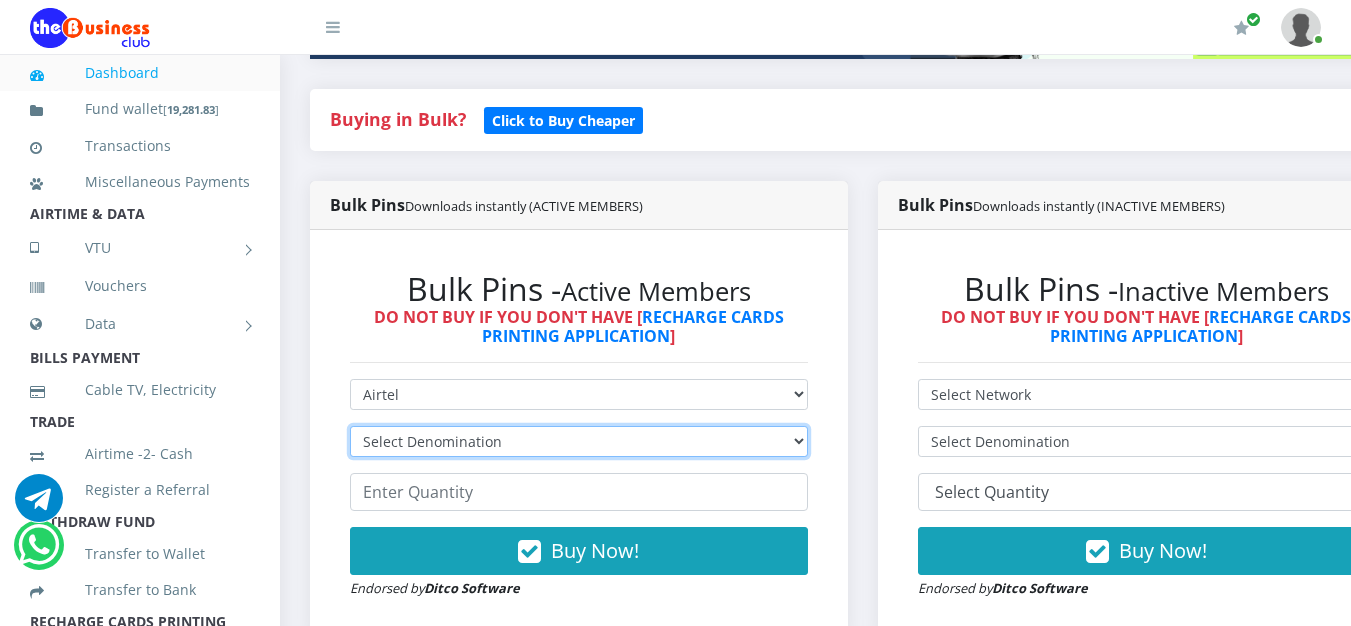 select on "192.76-200" 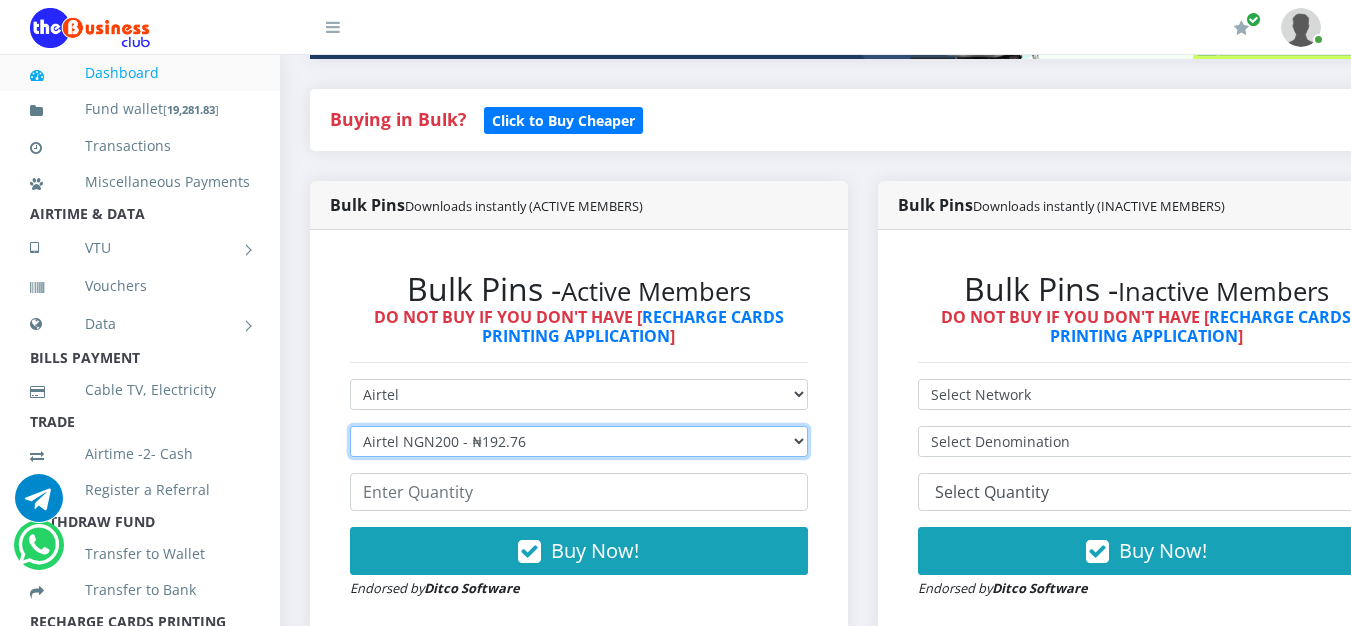 click on "Select Denomination Airtel NGN100 - ₦96.38 Airtel NGN200 - ₦192.76 Airtel NGN500 - ₦481.90 Airtel NGN1000 - ₦963.80" at bounding box center [579, 441] 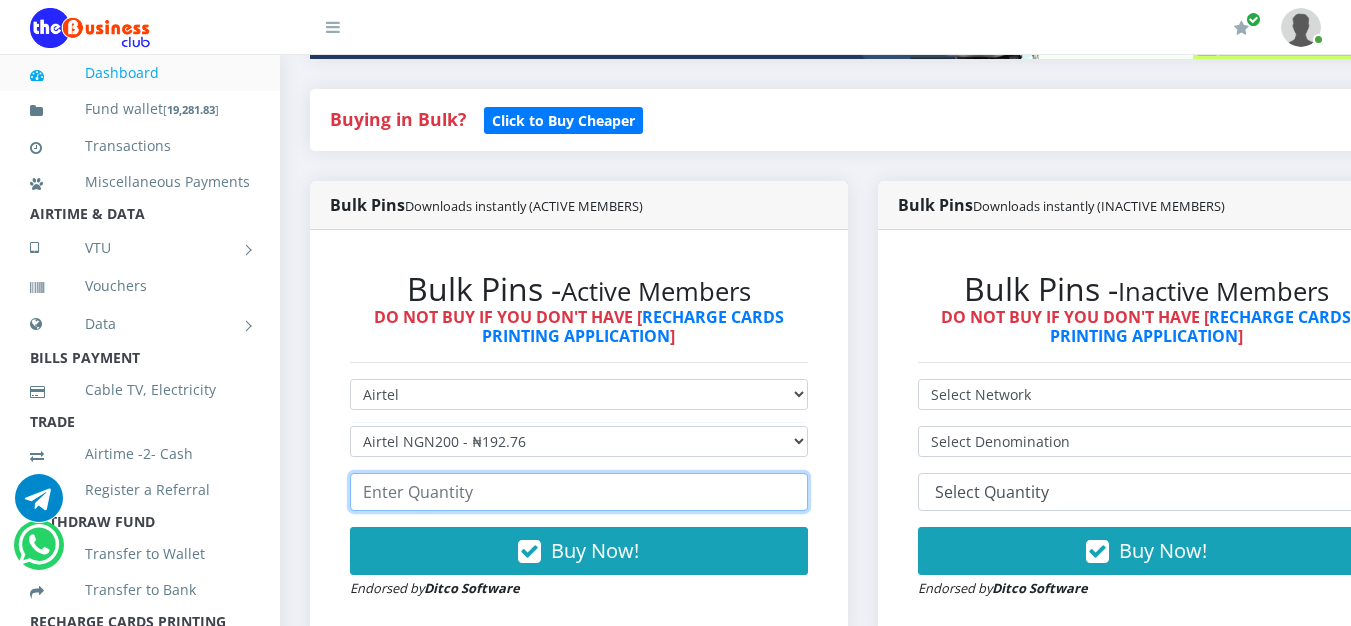 click at bounding box center [579, 492] 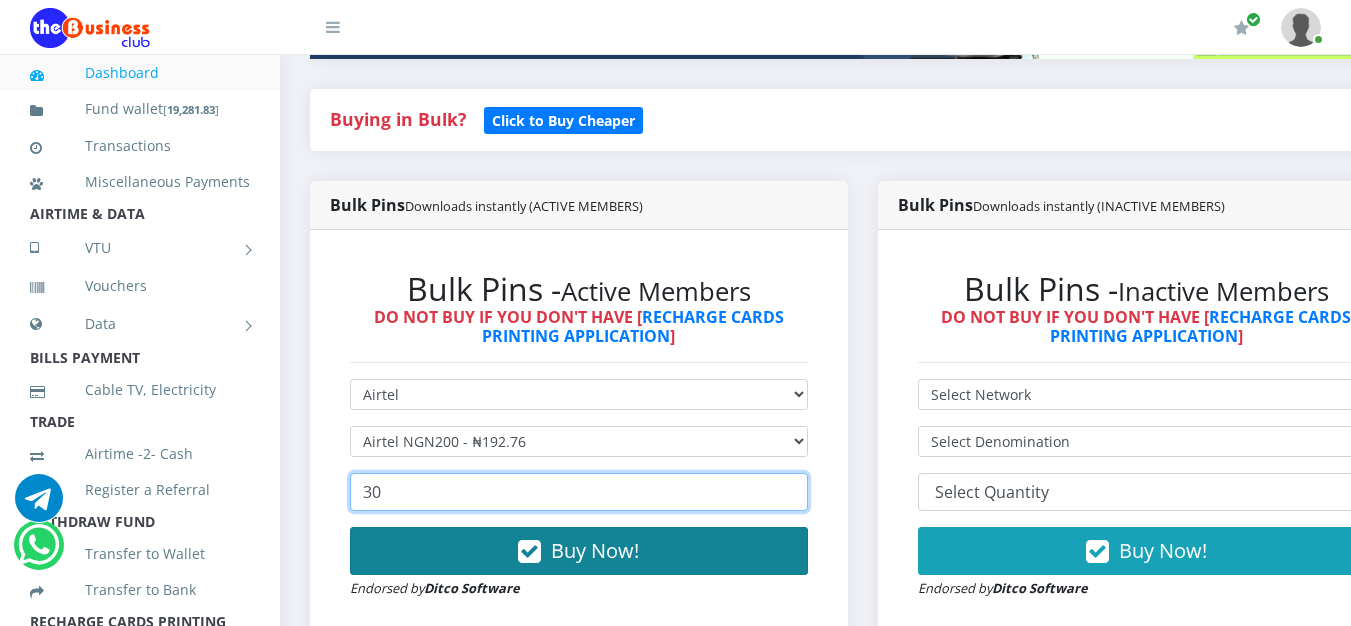 type on "30" 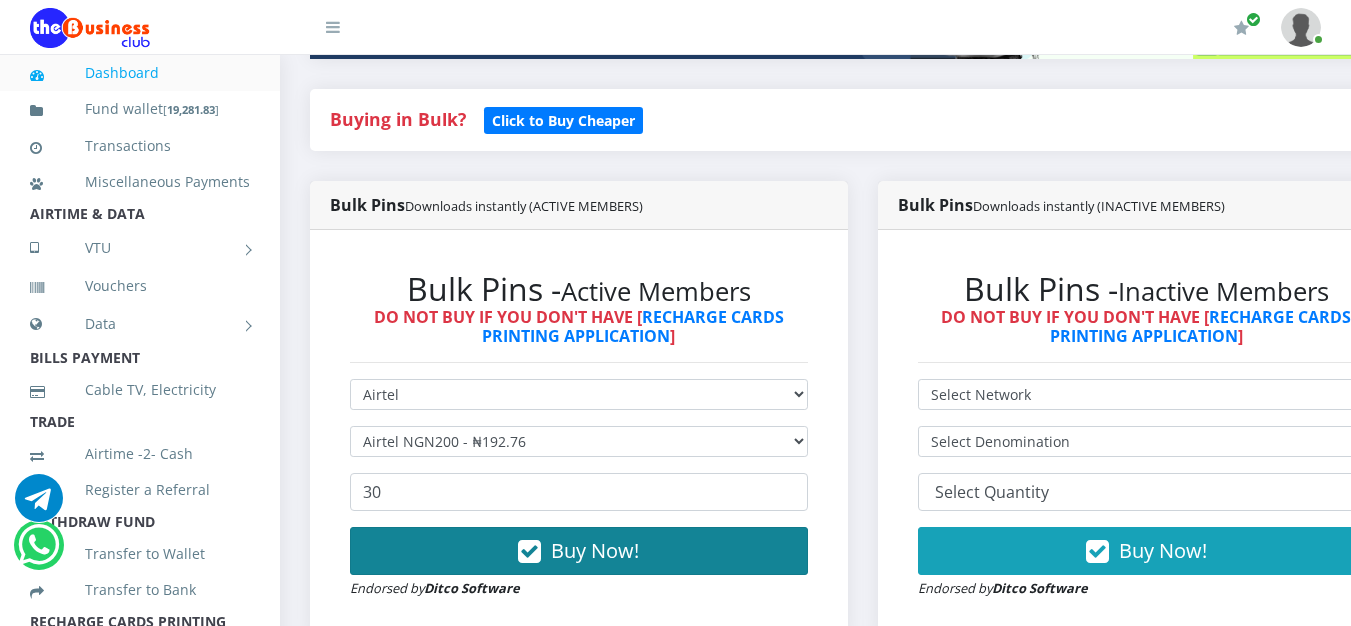 click at bounding box center (529, 552) 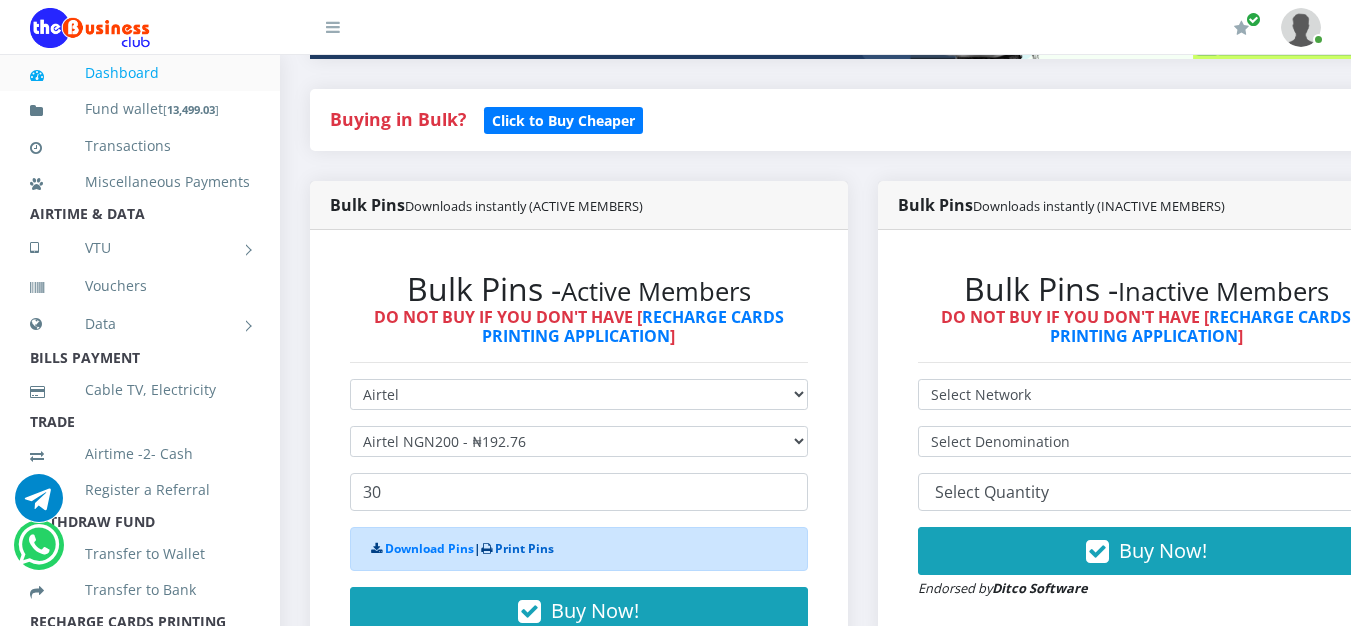 click on "Print Pins" at bounding box center [524, 548] 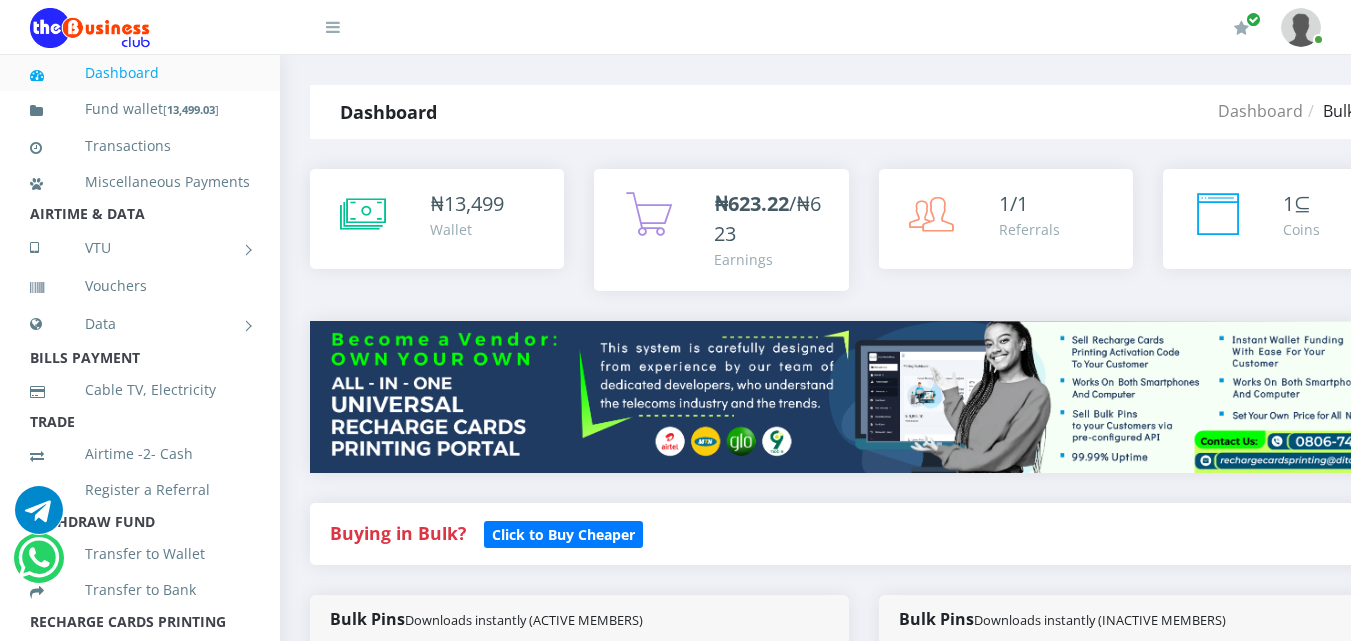 select on "Airtel" 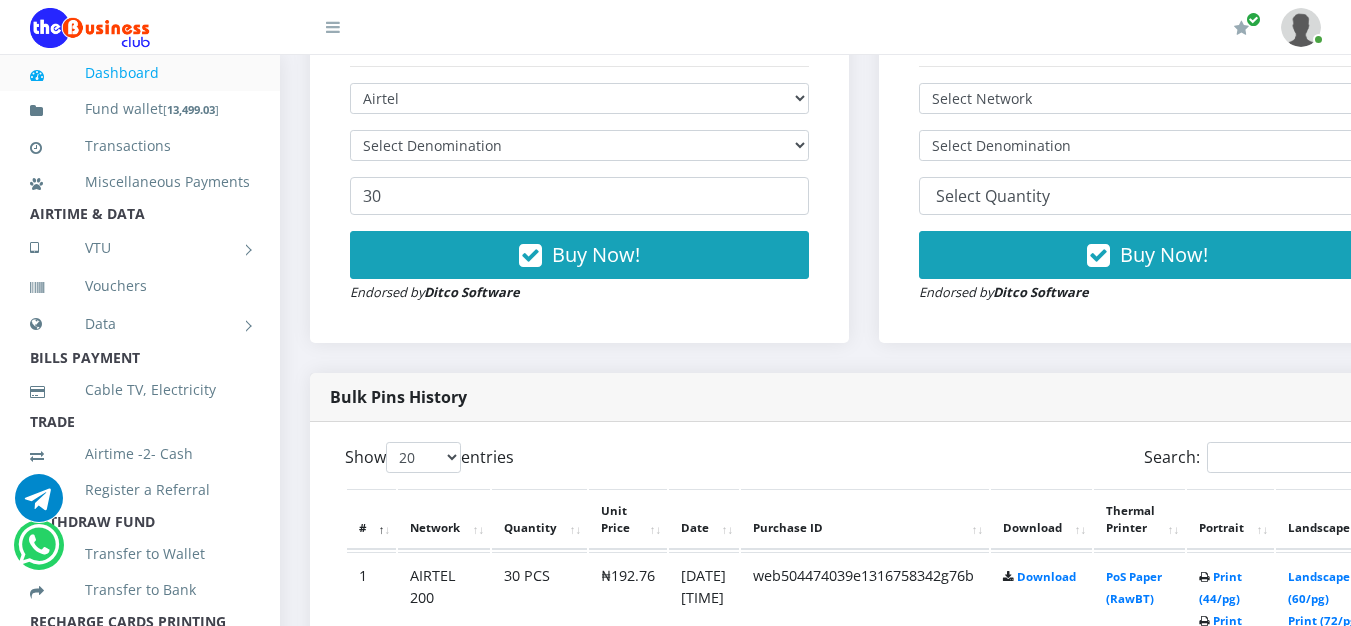 scroll, scrollTop: 814, scrollLeft: 0, axis: vertical 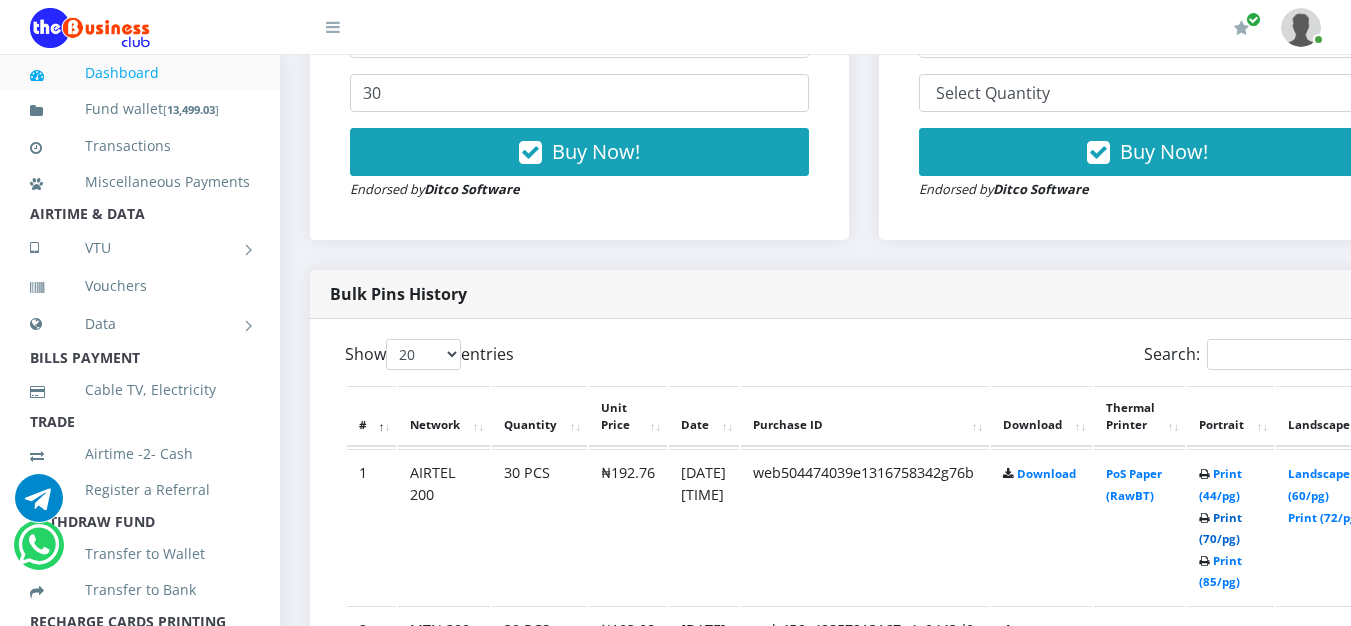 click on "Print (70/pg)" at bounding box center [1220, 528] 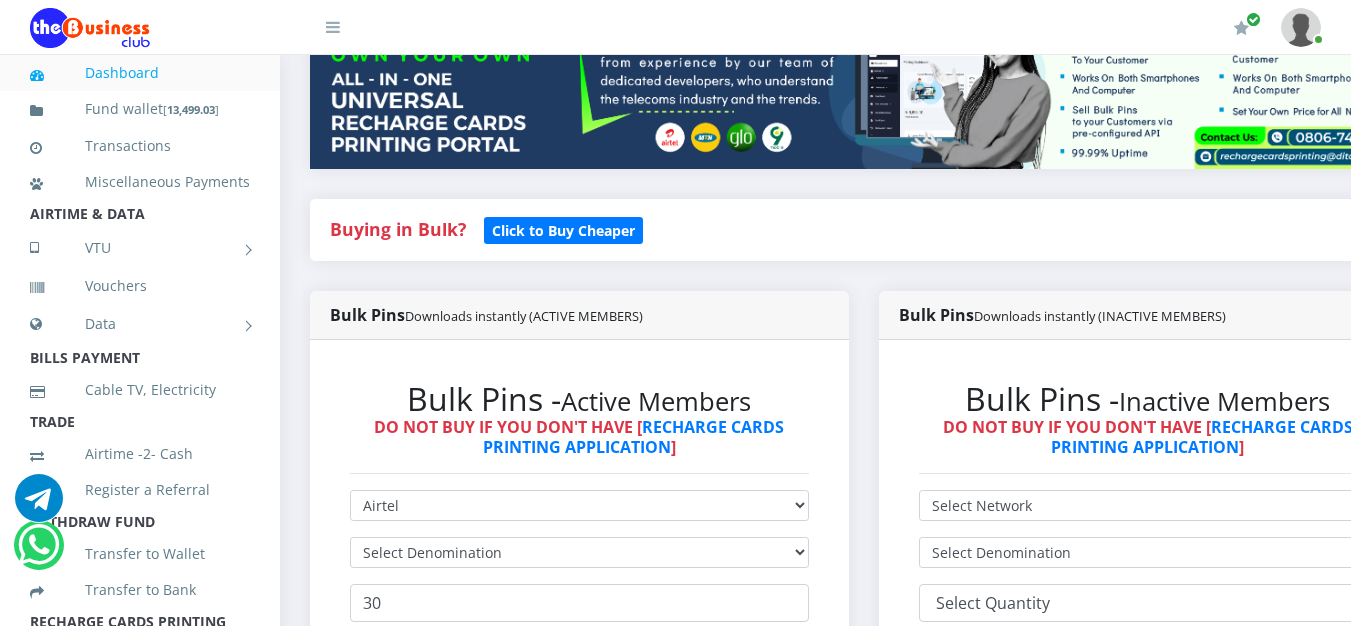 scroll, scrollTop: 500, scrollLeft: 0, axis: vertical 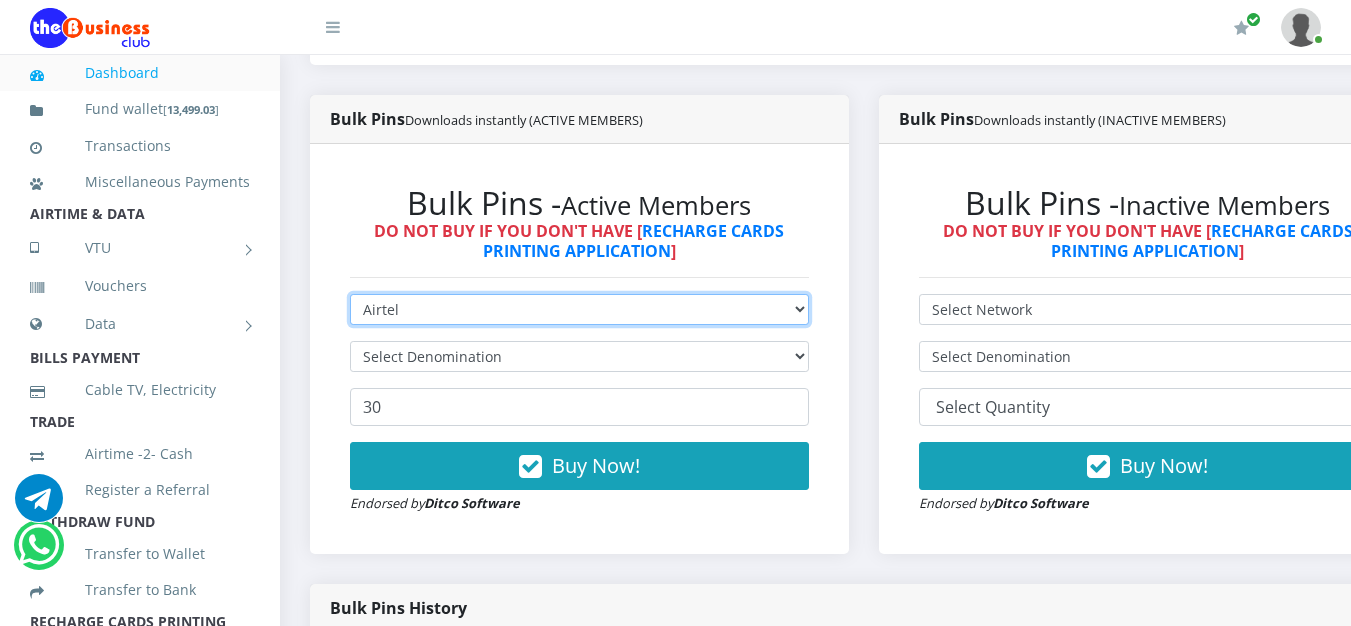 click on "Select Network
MTN
Globacom
9Mobile
Airtel" at bounding box center (579, 309) 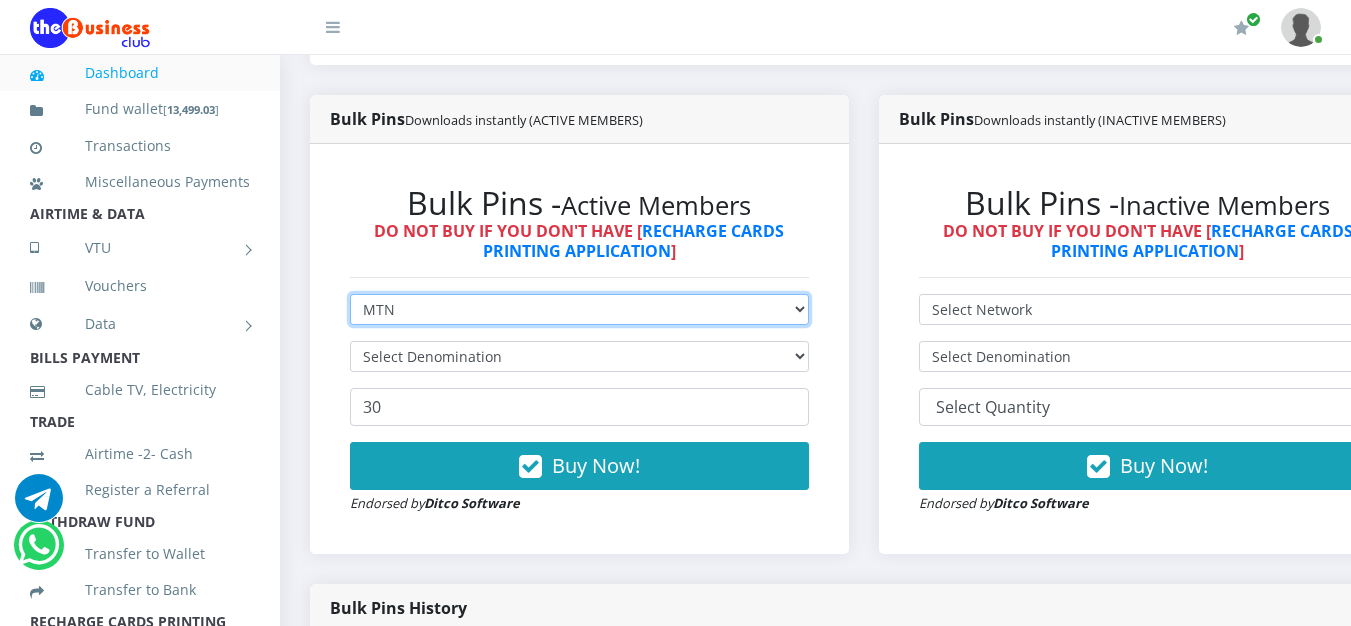 click on "Select Network
MTN
Globacom
9Mobile
Airtel" at bounding box center (579, 309) 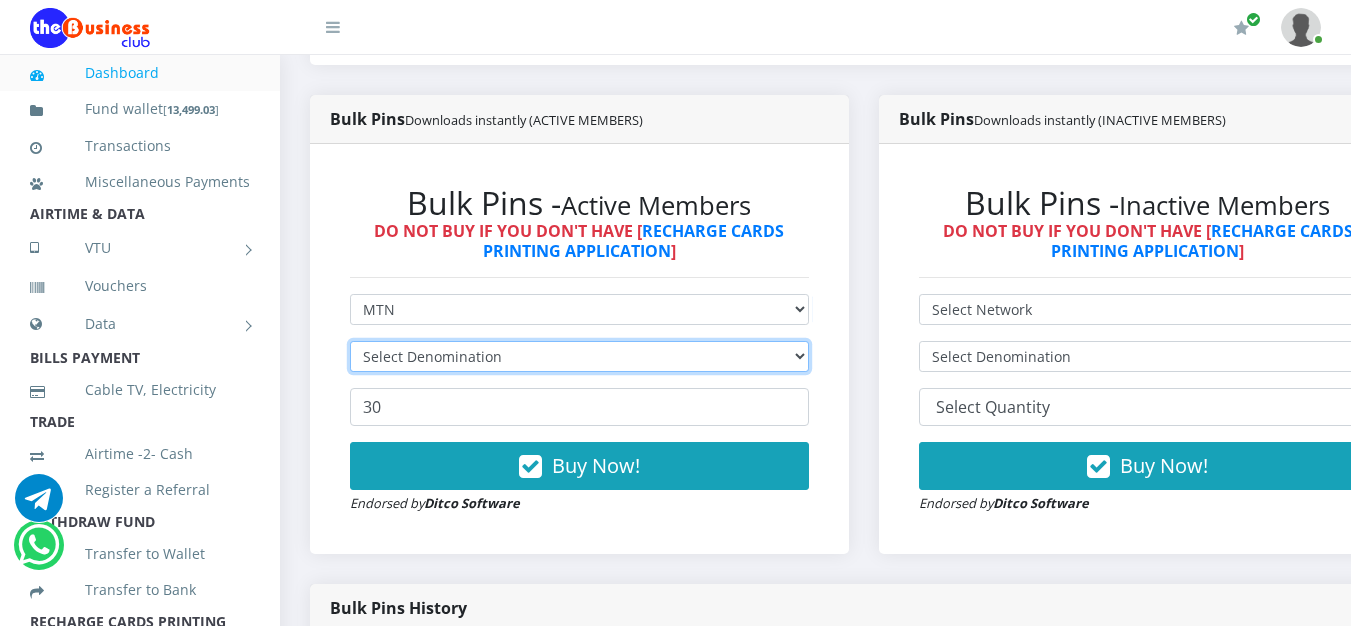 click on "Select Denomination" at bounding box center (579, 356) 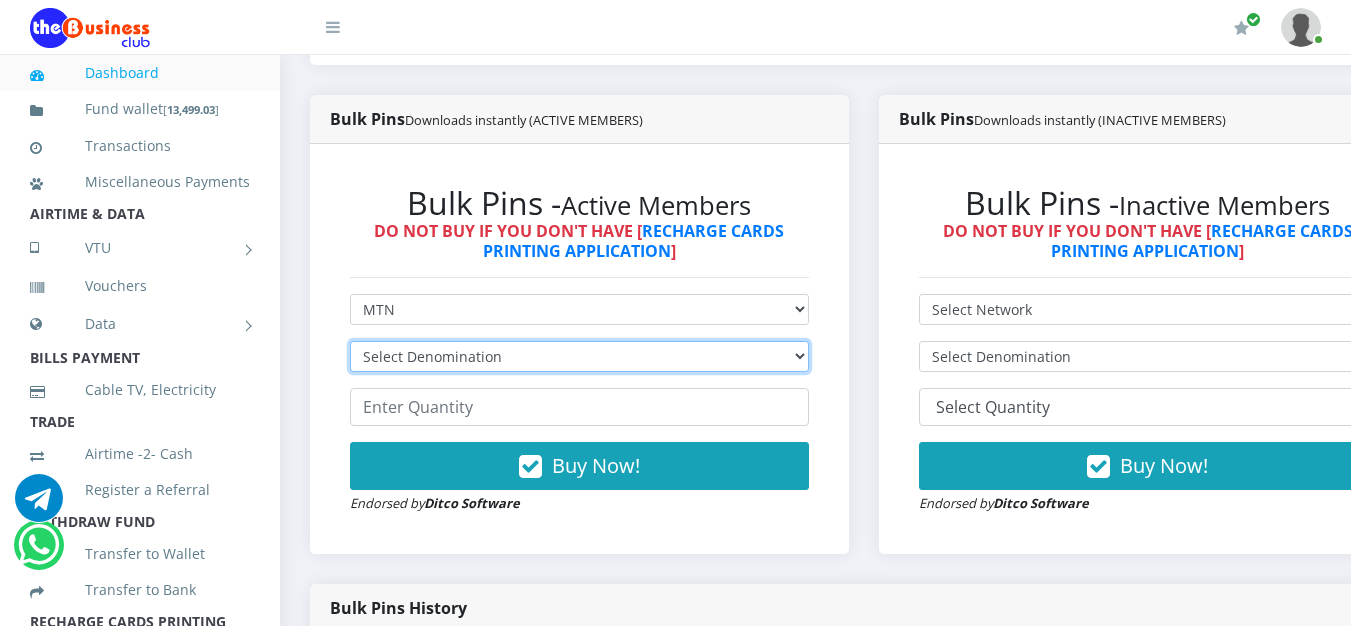 select on "96.99-100" 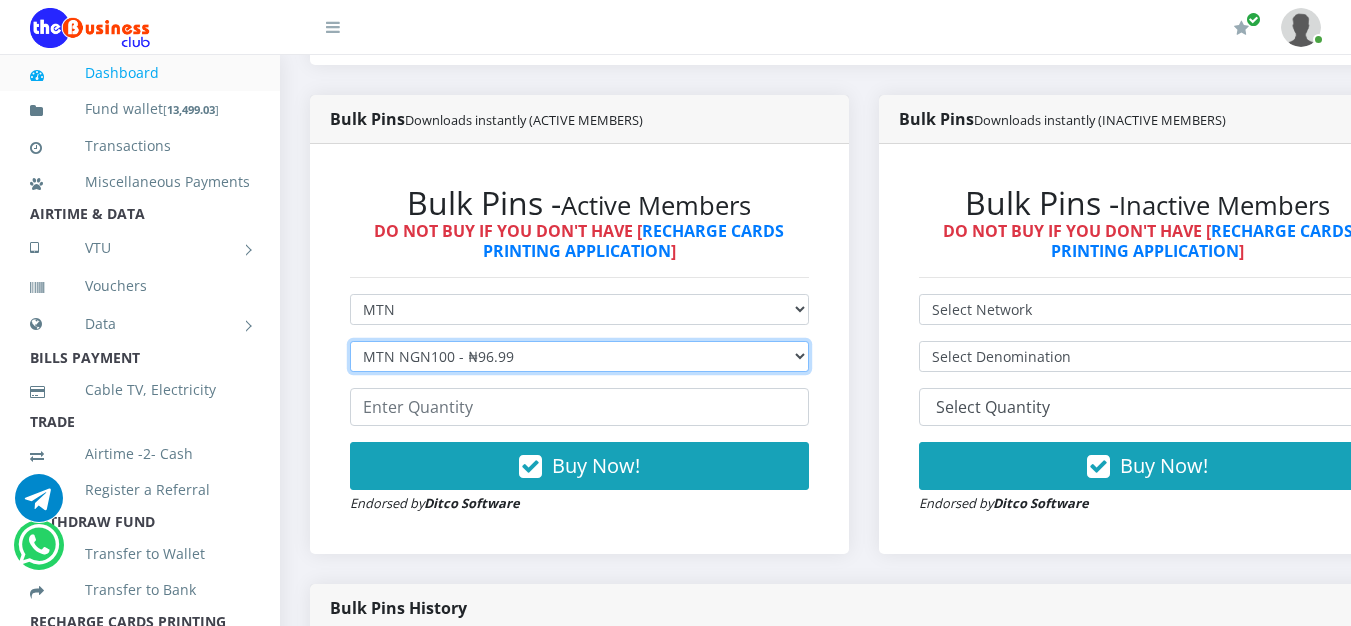 click on "Select Denomination MTN NGN100 - ₦96.99 MTN NGN200 - ₦193.98 MTN NGN400 - ₦387.96 MTN NGN500 - ₦484.95 MTN NGN1000 - ₦969.90 MTN NGN1500 - ₦1,454.85" at bounding box center (579, 356) 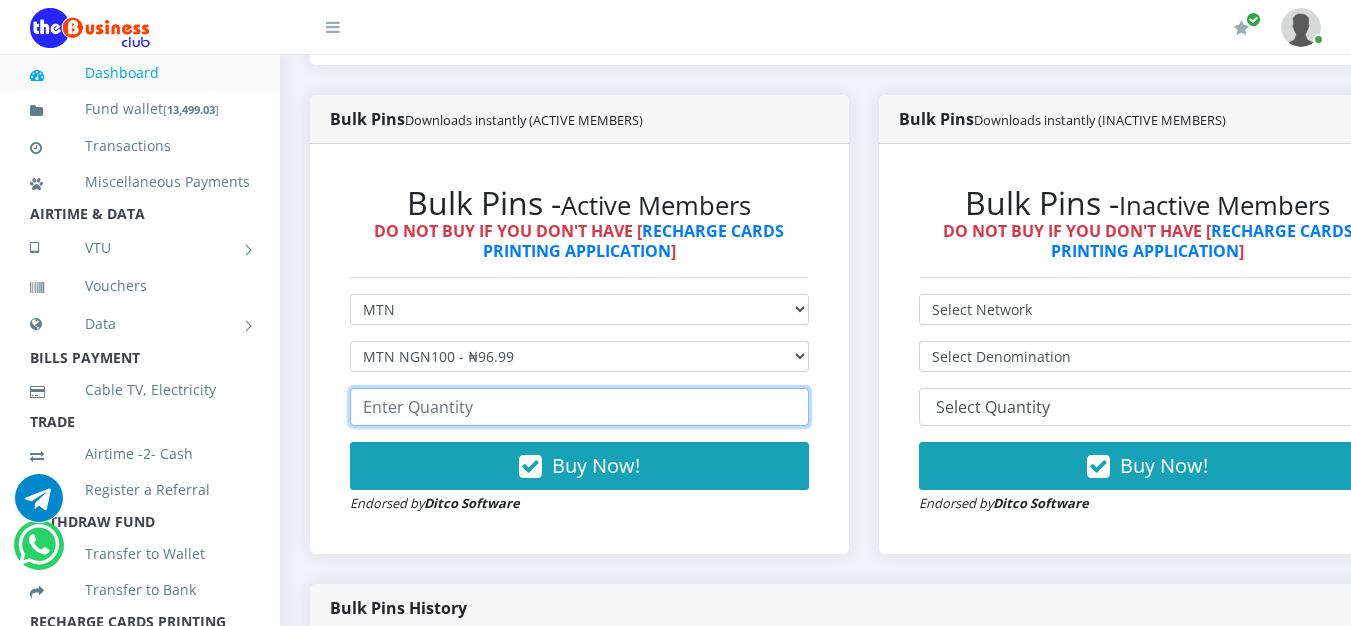 click at bounding box center [579, 407] 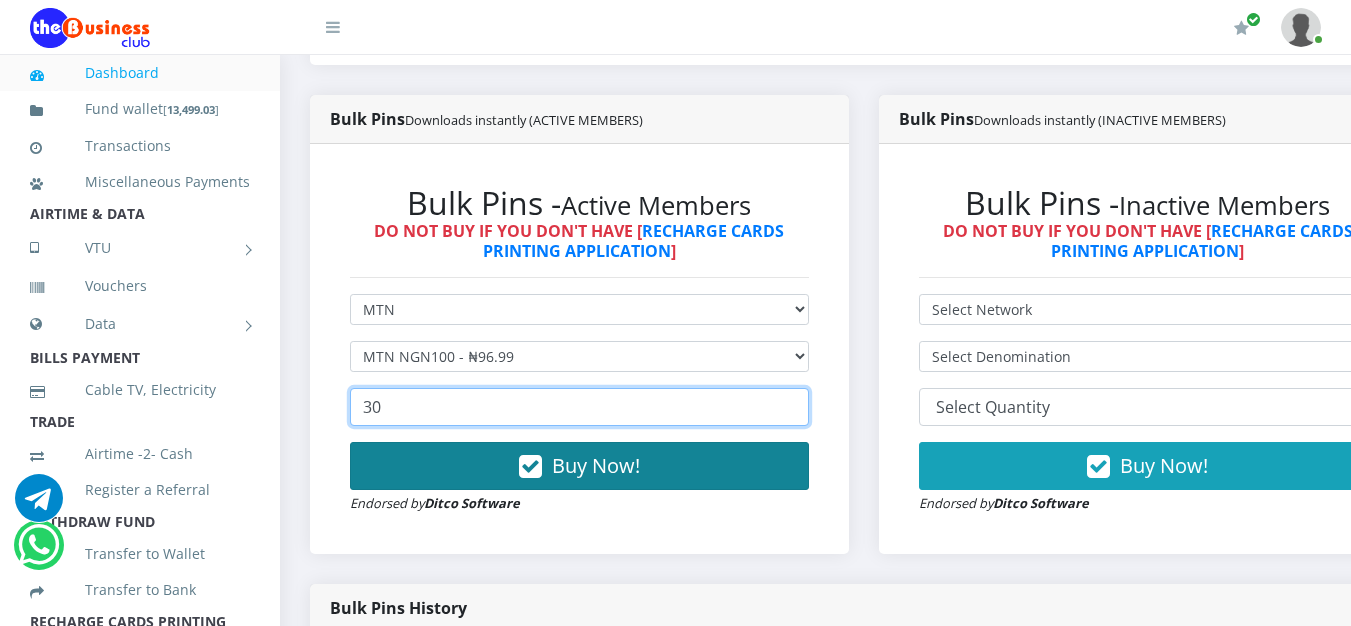 type on "30" 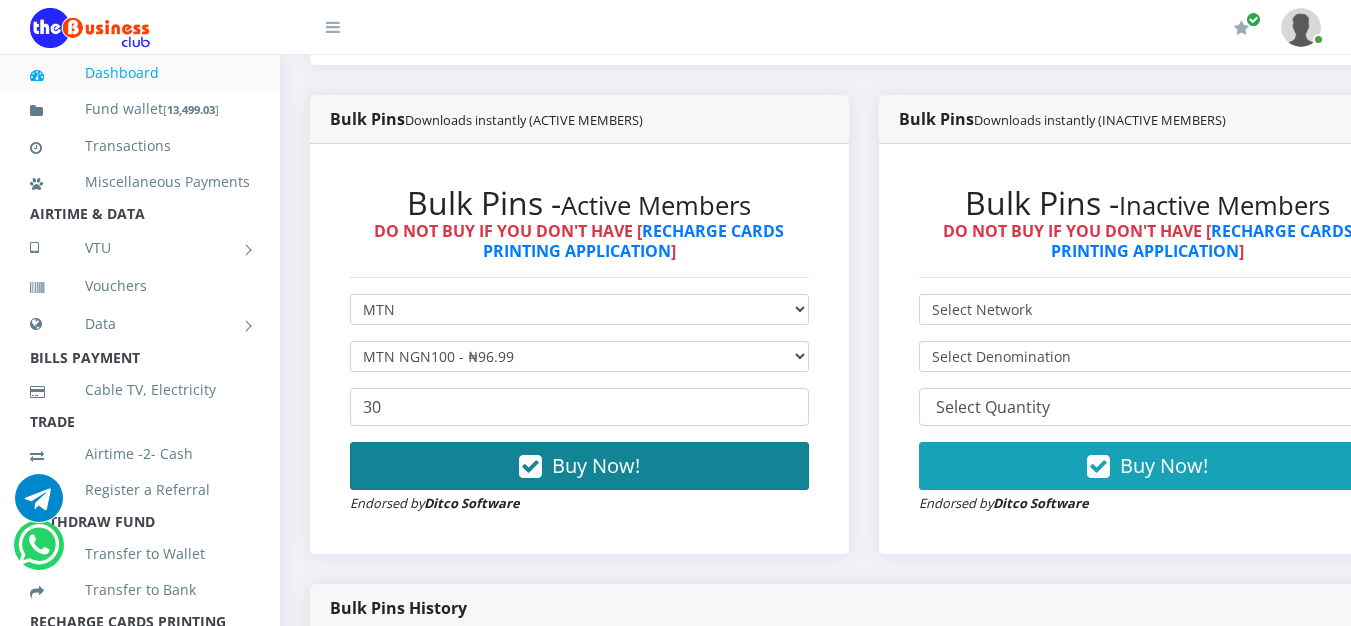 click on "Buy Now!" at bounding box center (579, 466) 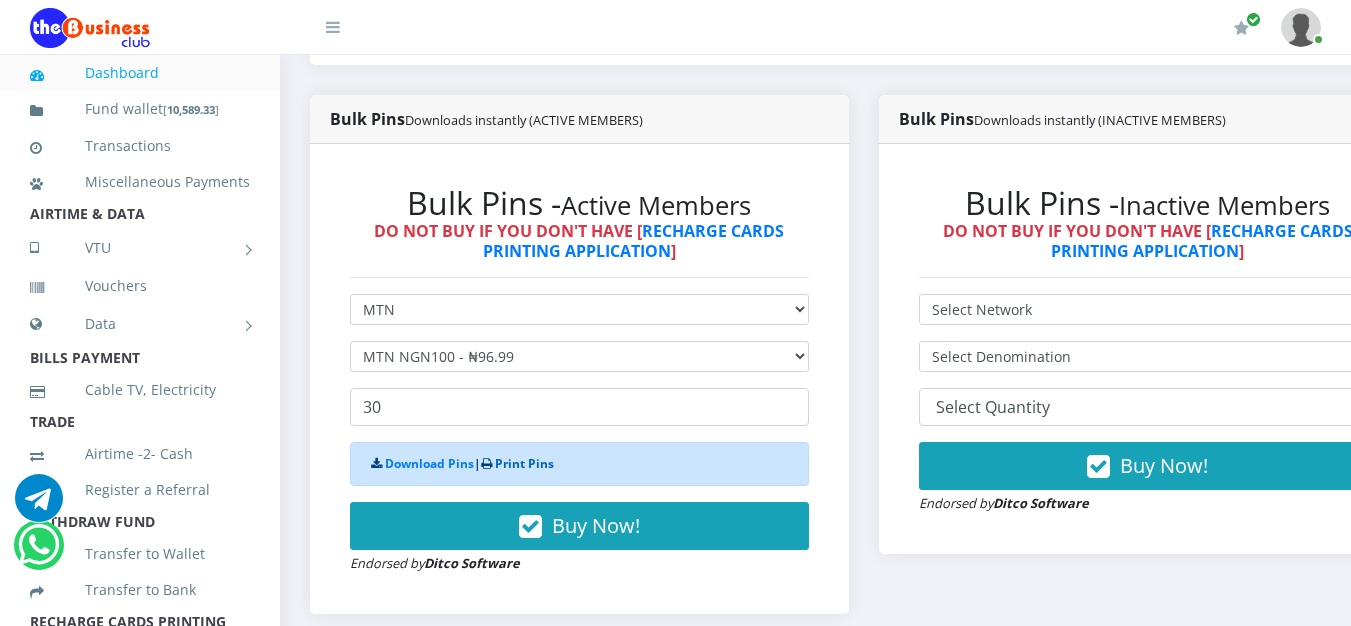 click on "Print Pins" at bounding box center [524, 463] 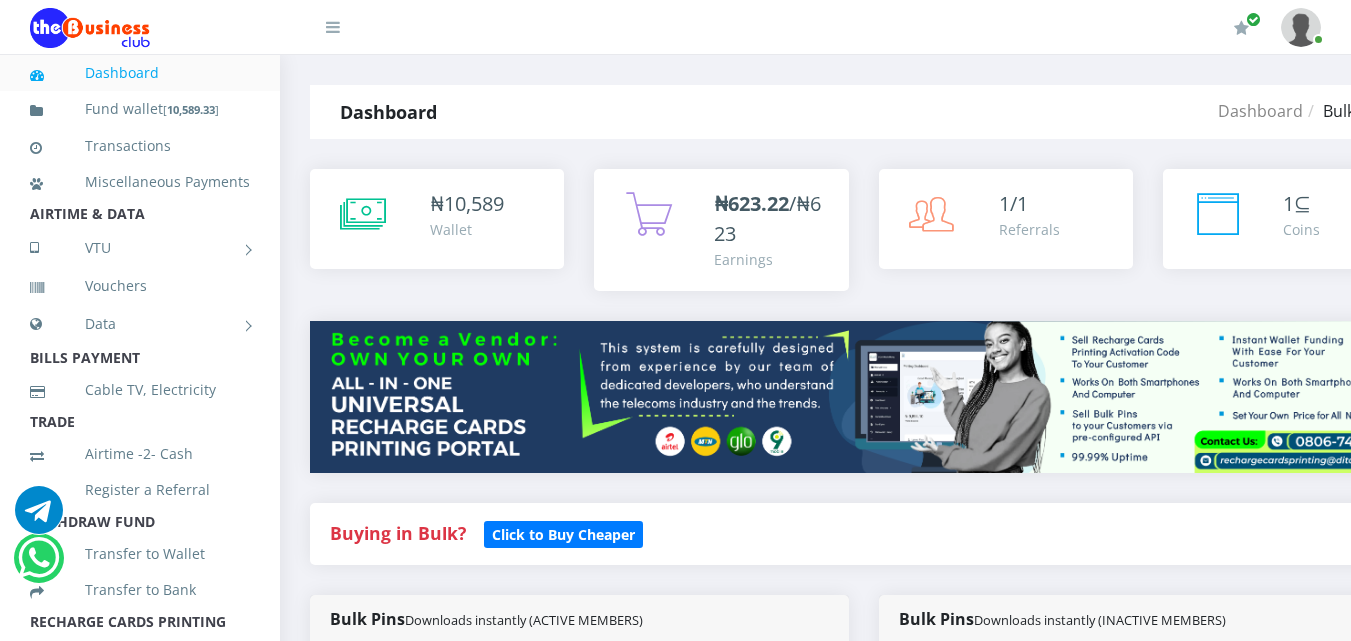 select on "MTN" 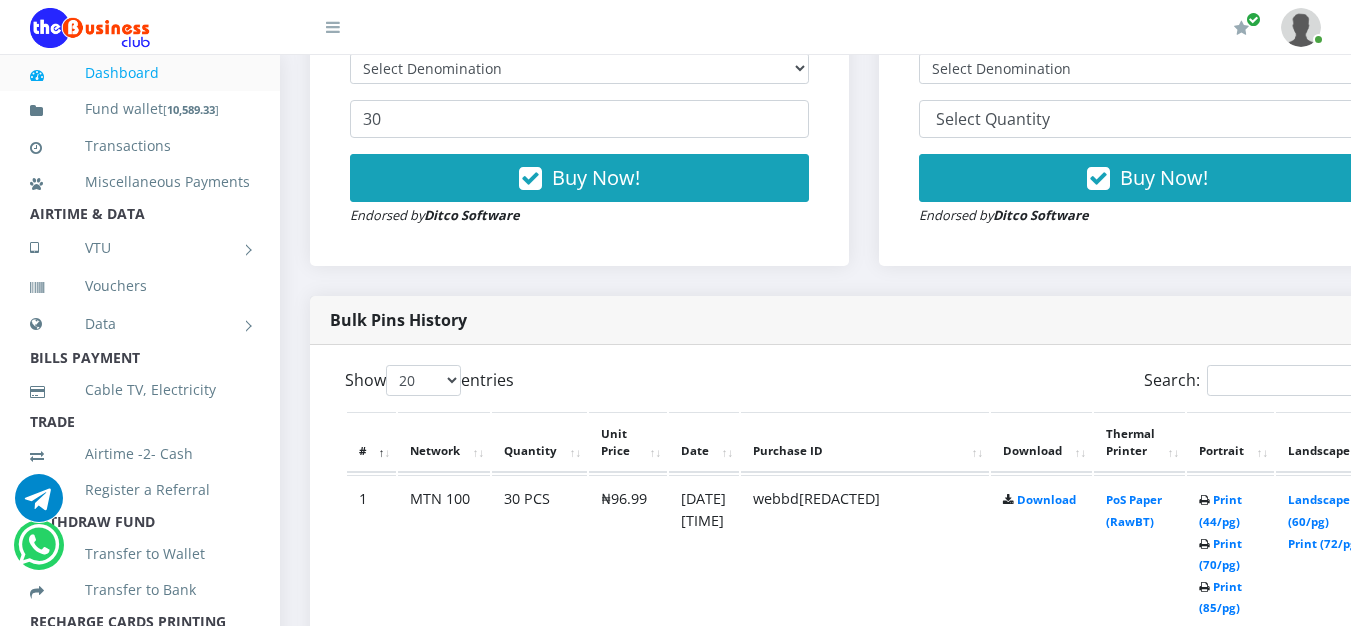 scroll, scrollTop: 1100, scrollLeft: 0, axis: vertical 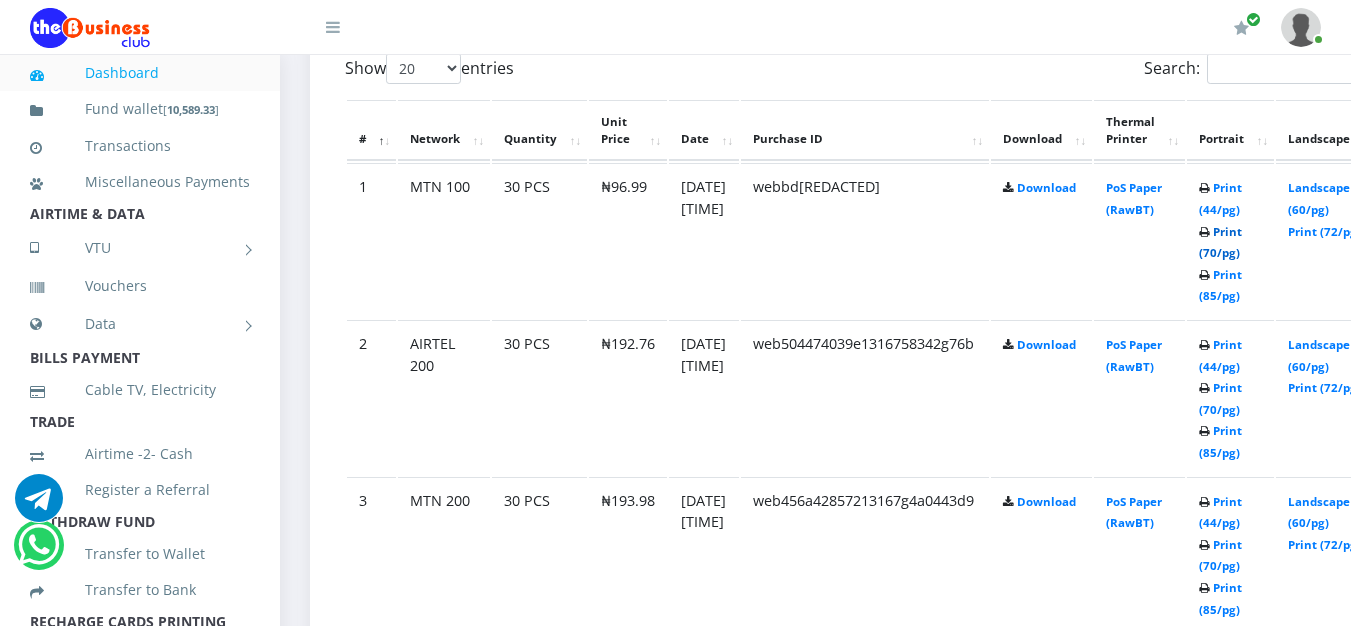 click on "Print (70/pg)" at bounding box center [1220, 242] 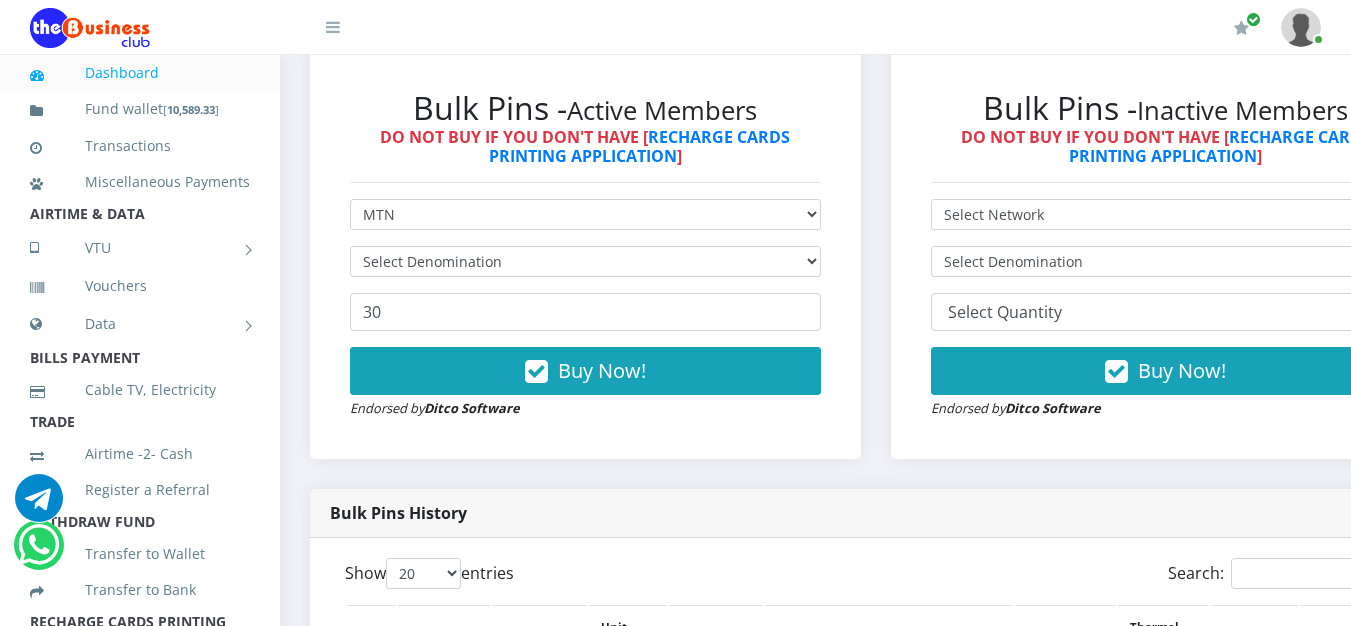 scroll, scrollTop: 600, scrollLeft: 0, axis: vertical 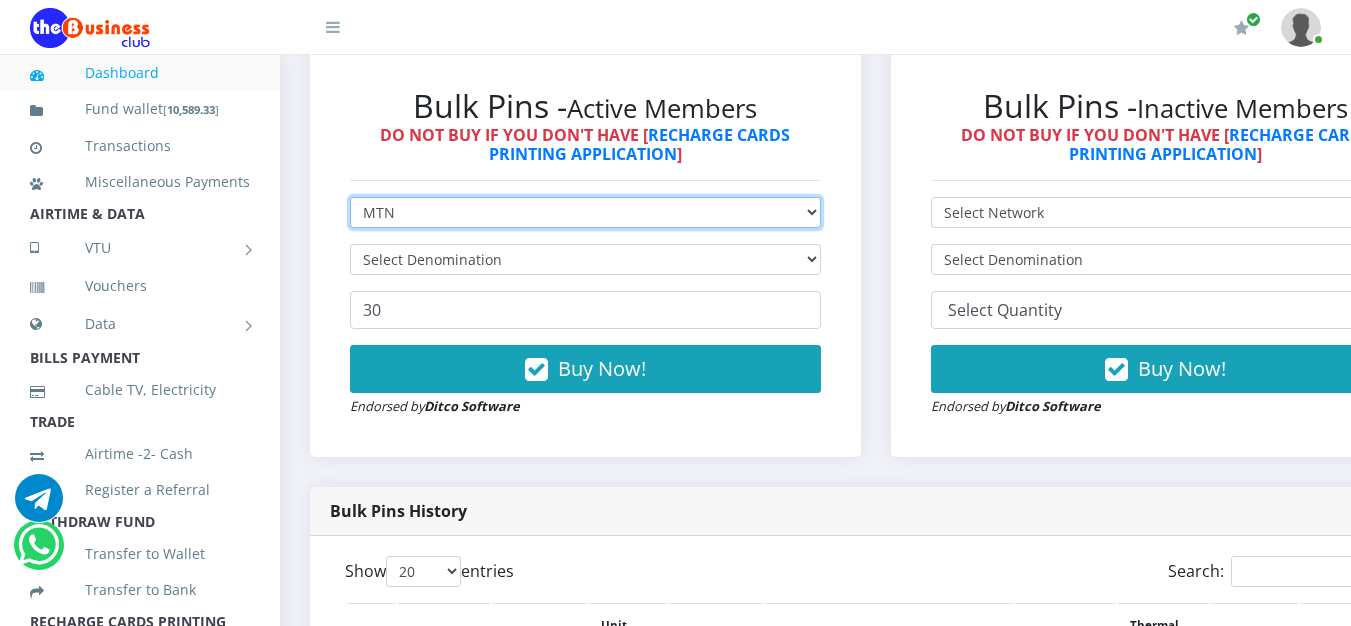 click on "Select Network
MTN
Globacom
9Mobile
Airtel" at bounding box center (585, 212) 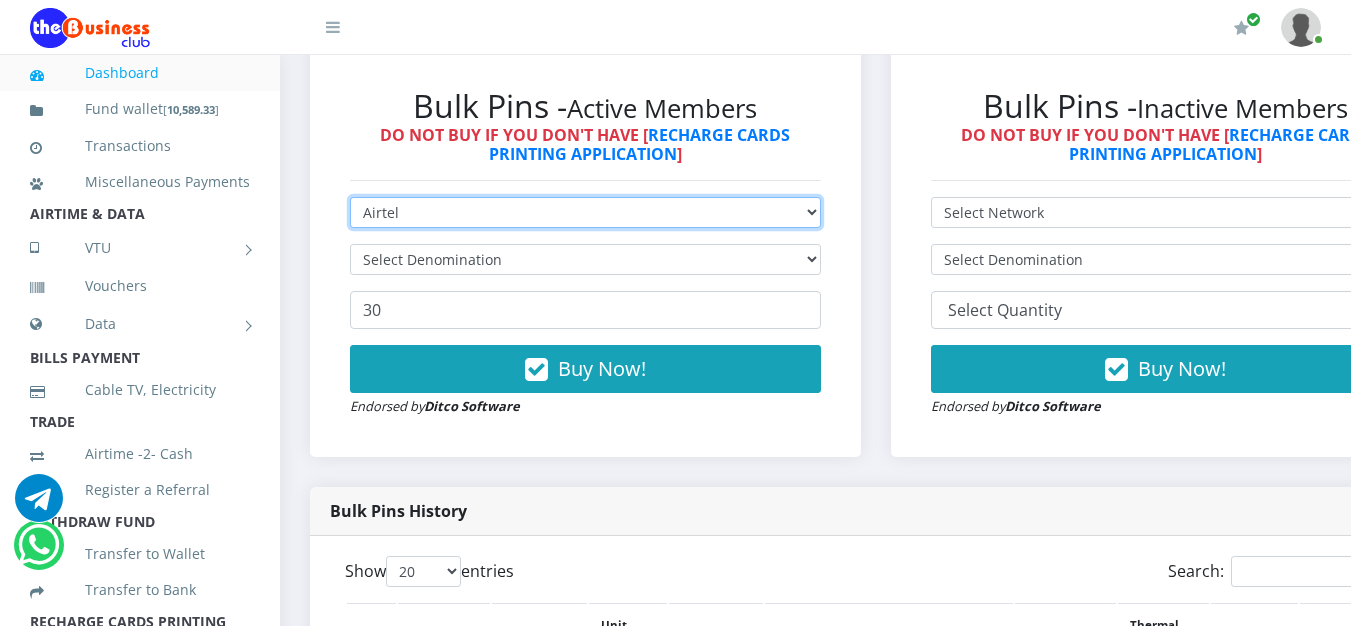 click on "Select Network
MTN
Globacom
9Mobile
Airtel" at bounding box center (585, 212) 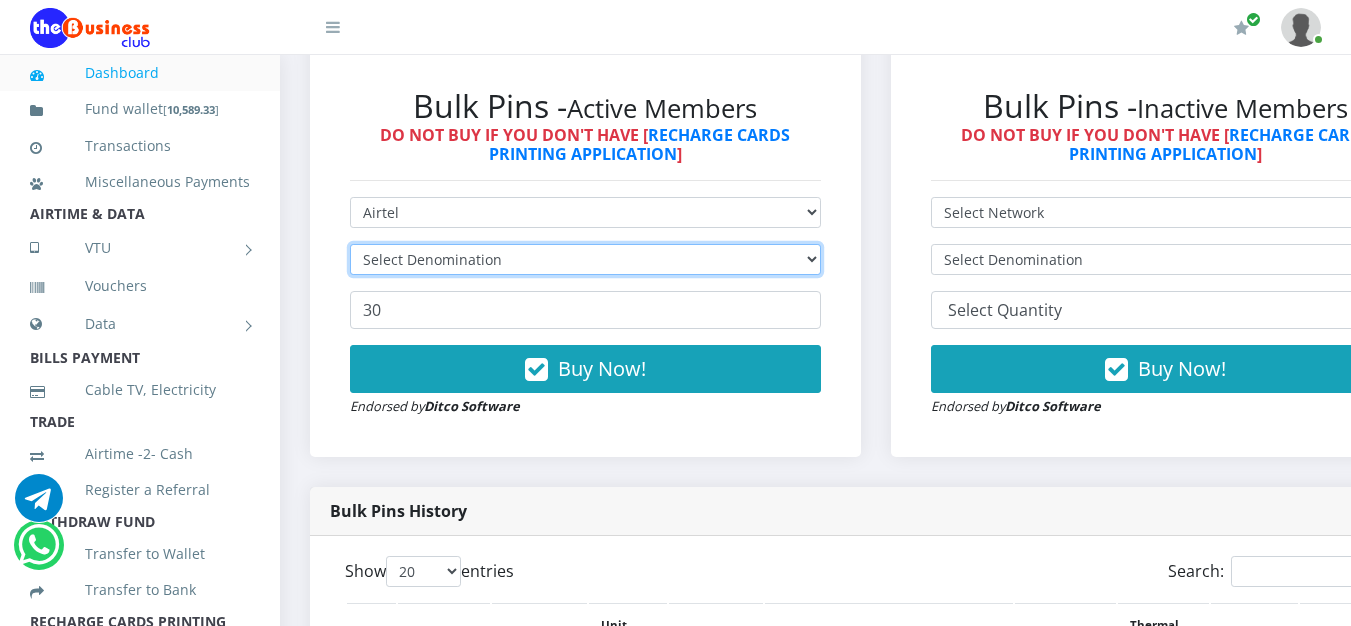 click on "Select Denomination" at bounding box center [585, 259] 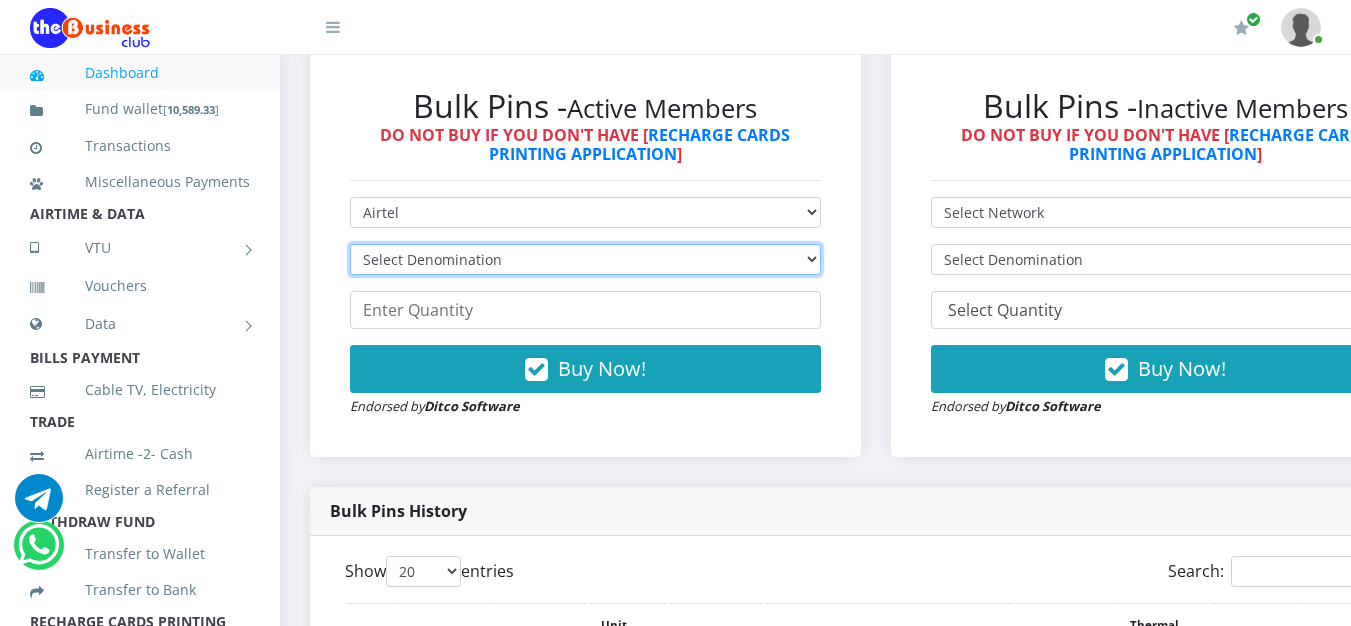 scroll, scrollTop: 0, scrollLeft: 0, axis: both 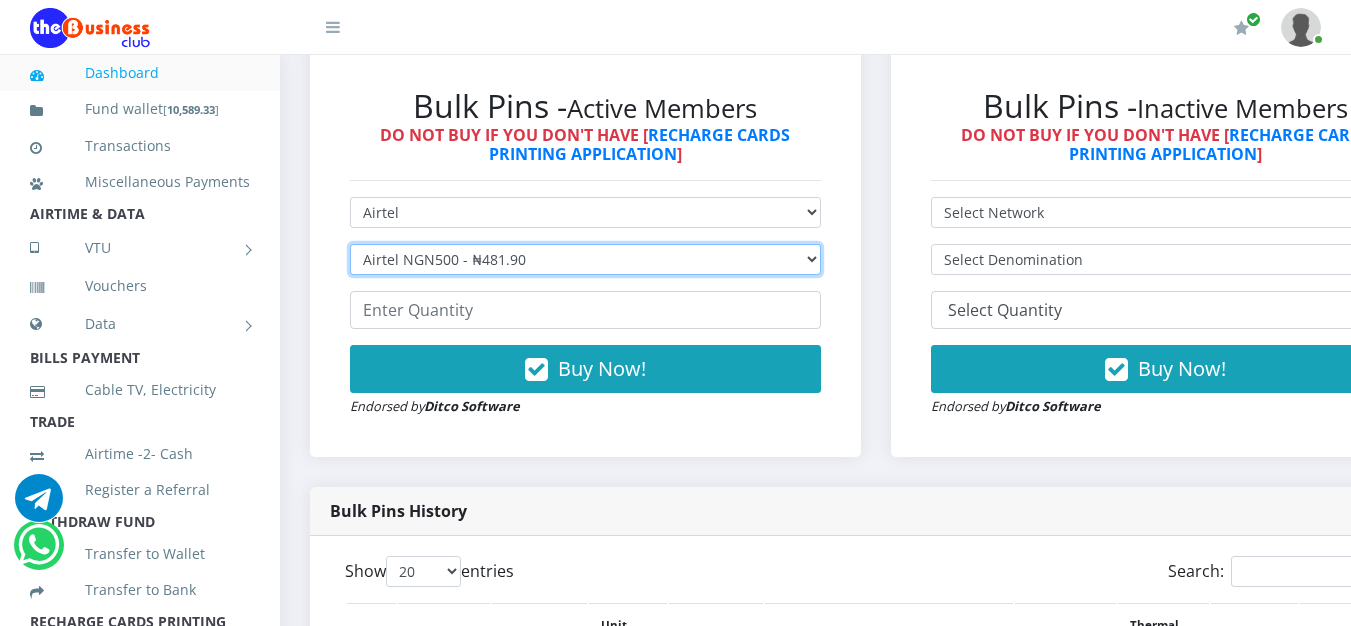 click on "Select Denomination Airtel NGN100 - ₦96.38 Airtel NGN200 - ₦192.76 Airtel NGN500 - ₦481.90 Airtel NGN1000 - ₦963.80" at bounding box center (585, 259) 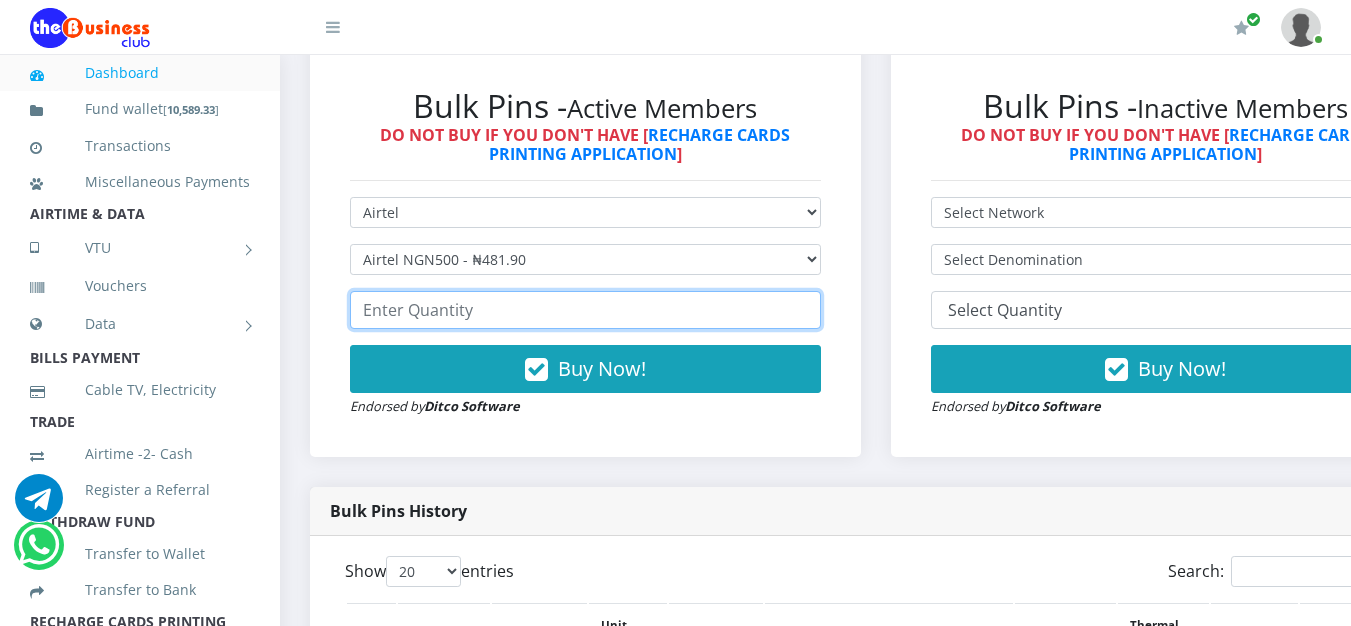 click at bounding box center (585, 310) 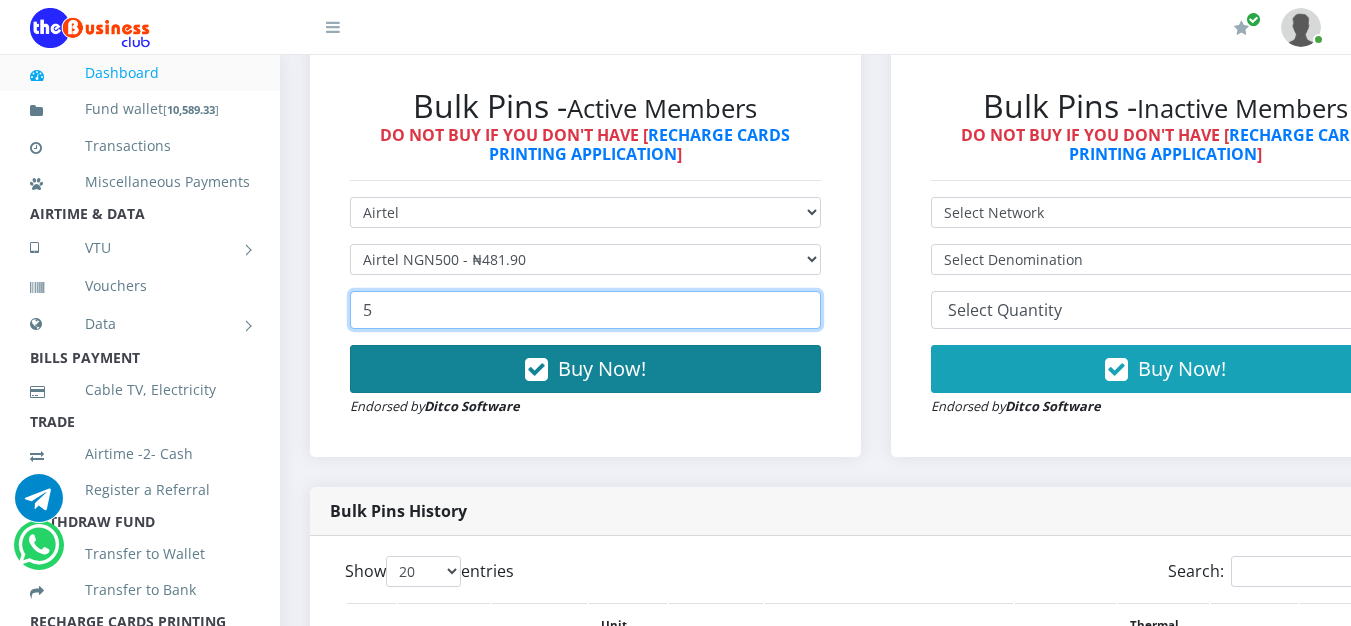 type on "5" 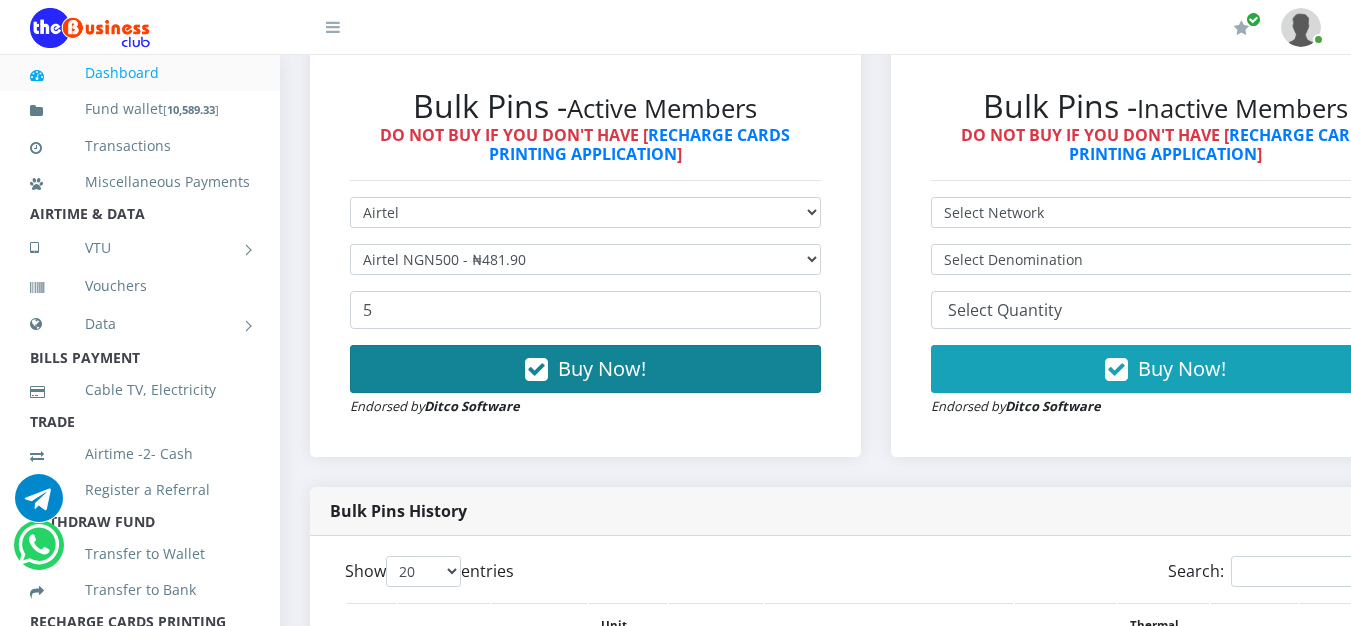 click on "Buy Now!" at bounding box center [602, 368] 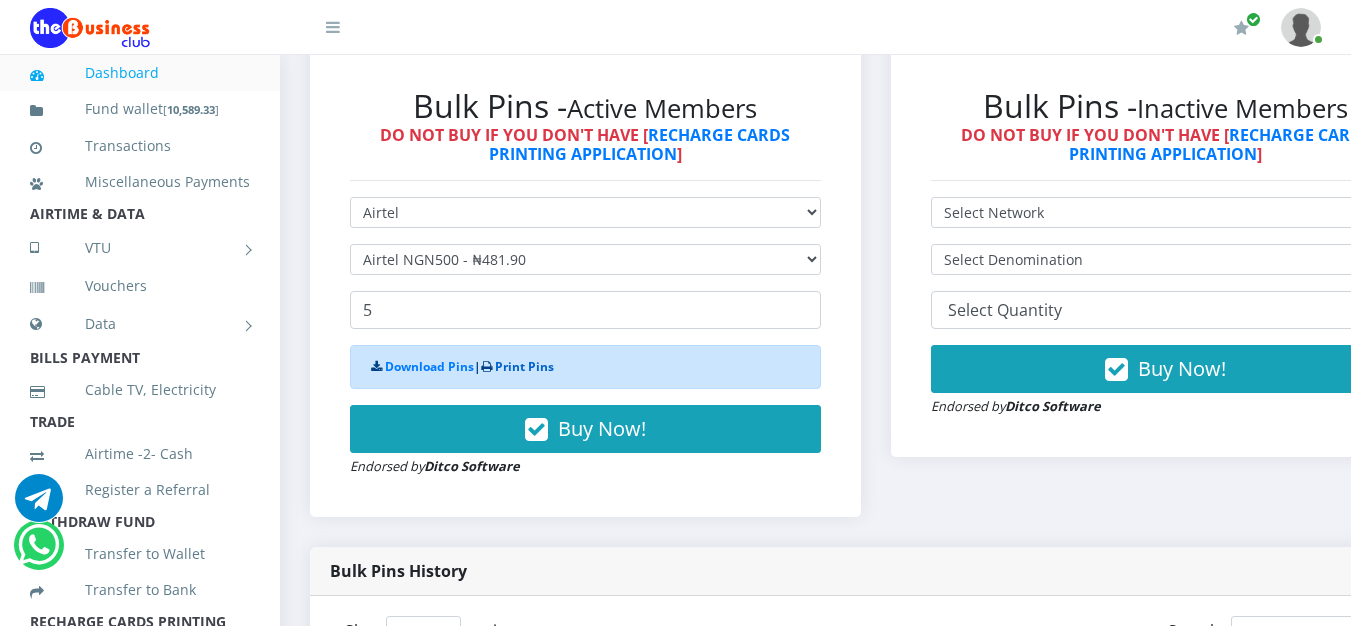click on "Print Pins" at bounding box center [524, 366] 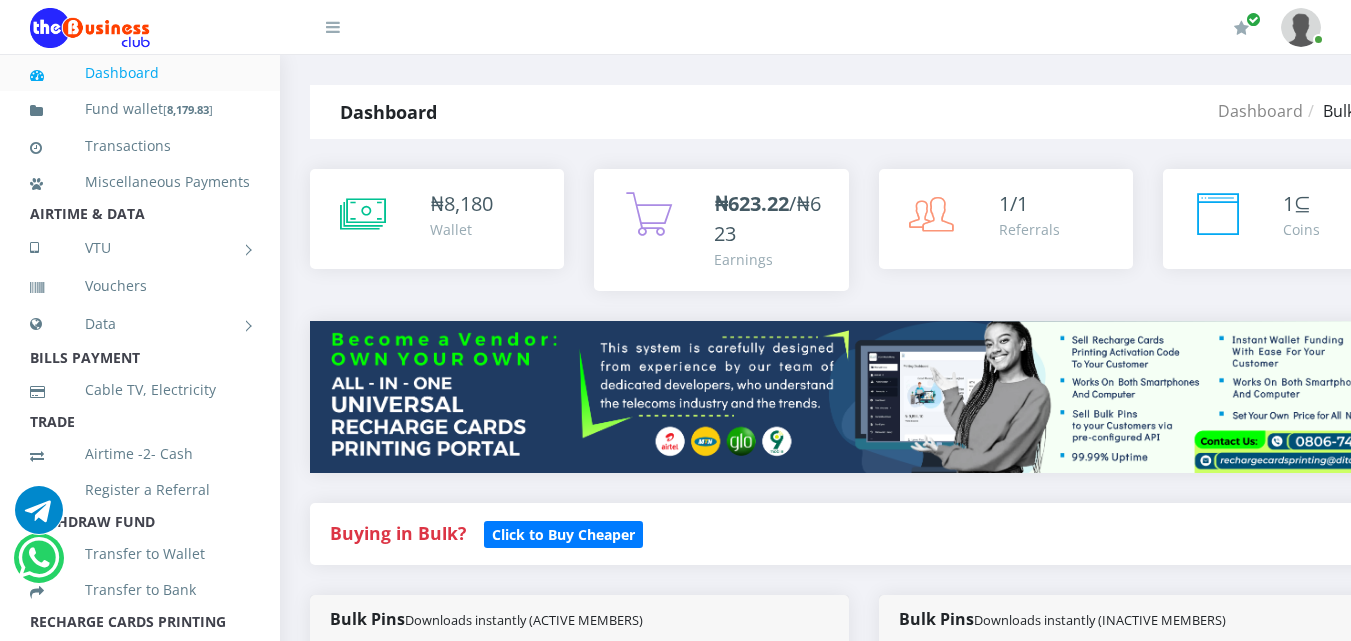 select on "Airtel" 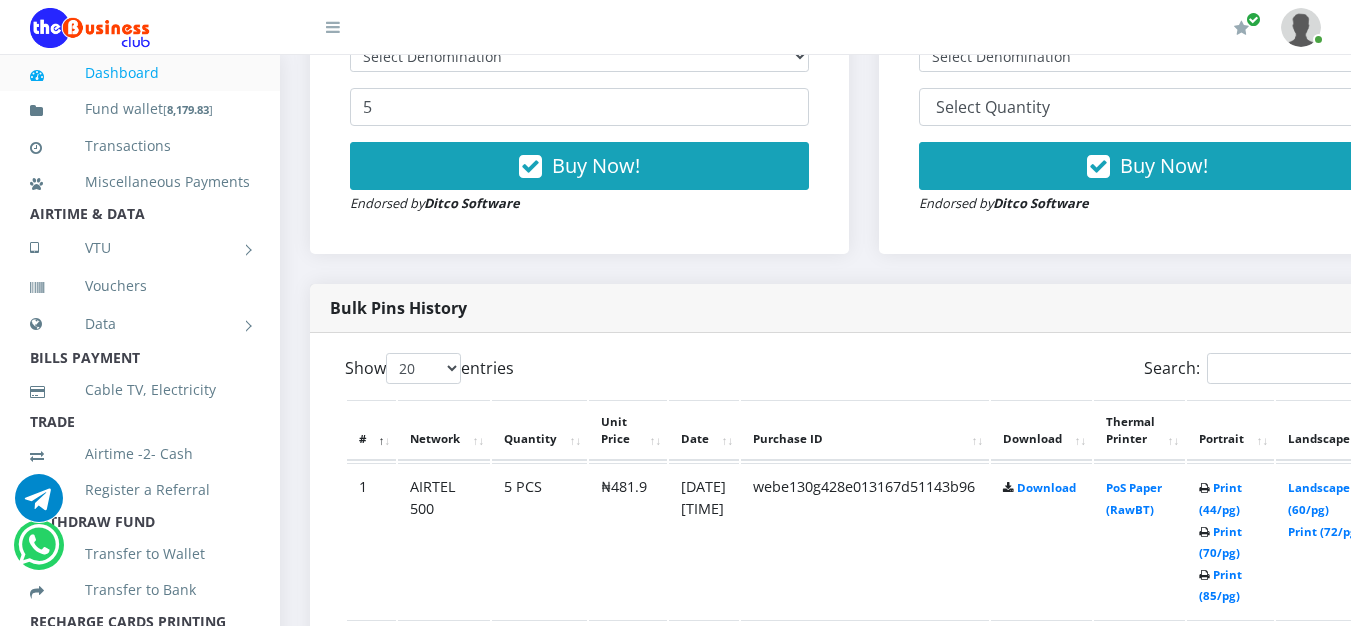 scroll, scrollTop: 1000, scrollLeft: 0, axis: vertical 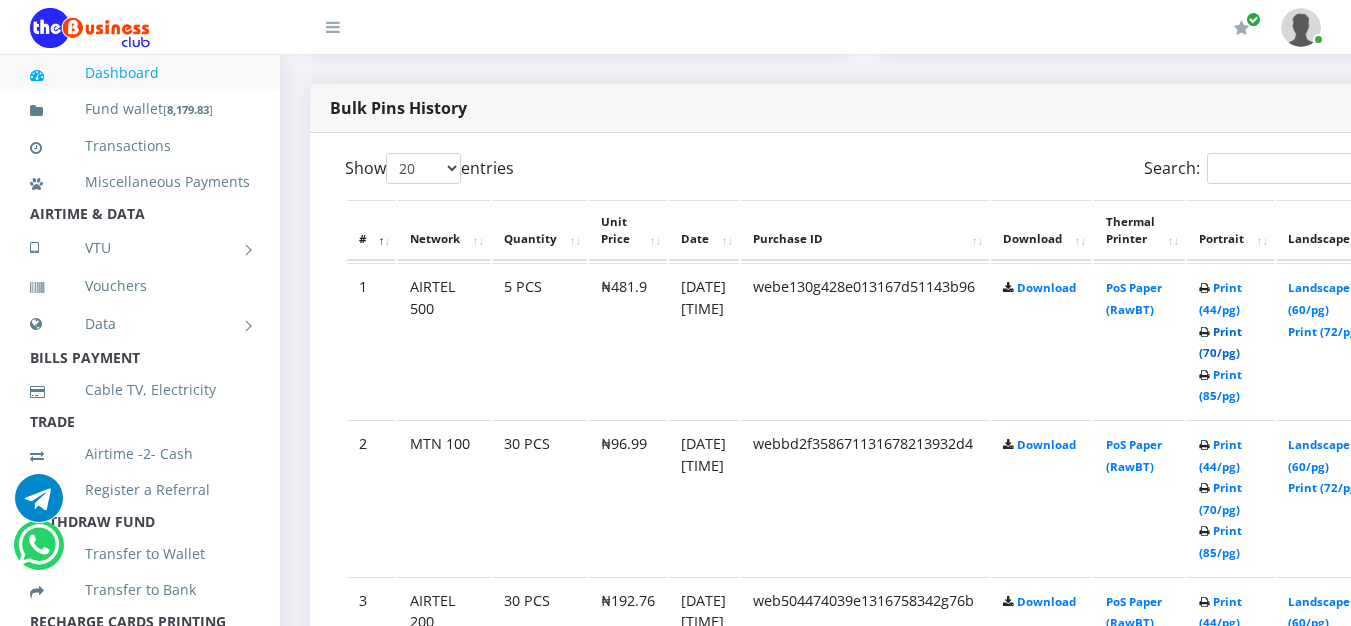 click on "Print (70/pg)" at bounding box center (1220, 342) 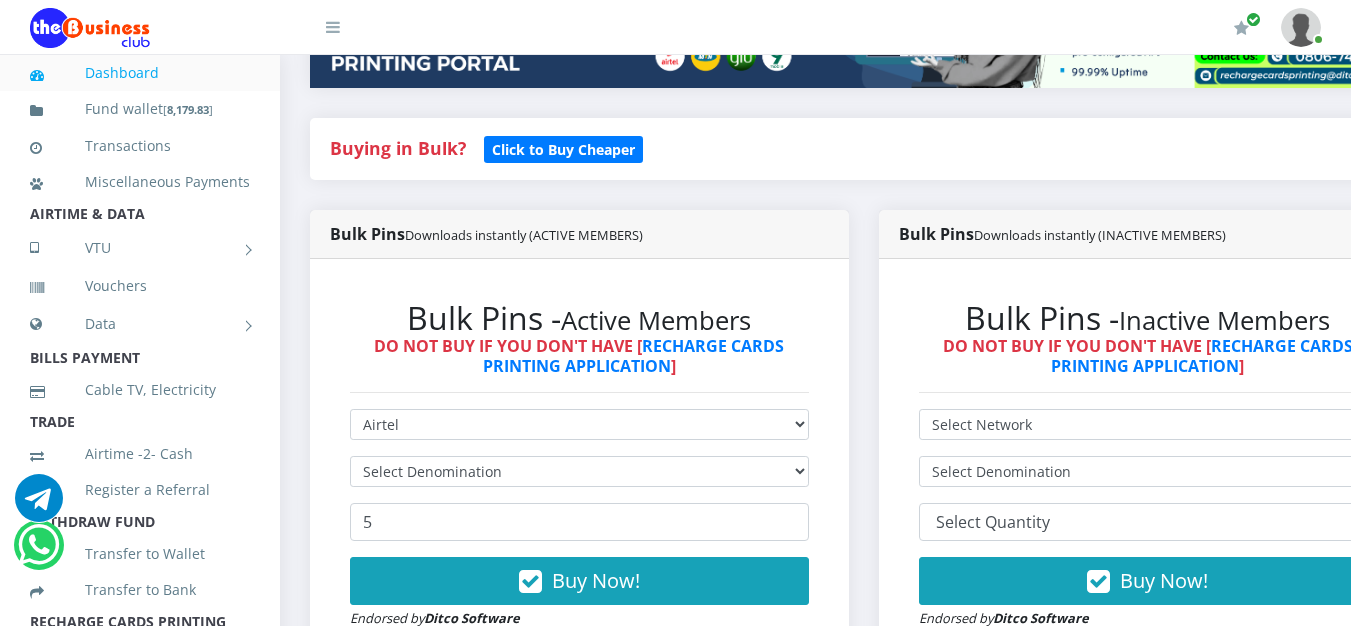 scroll, scrollTop: 400, scrollLeft: 0, axis: vertical 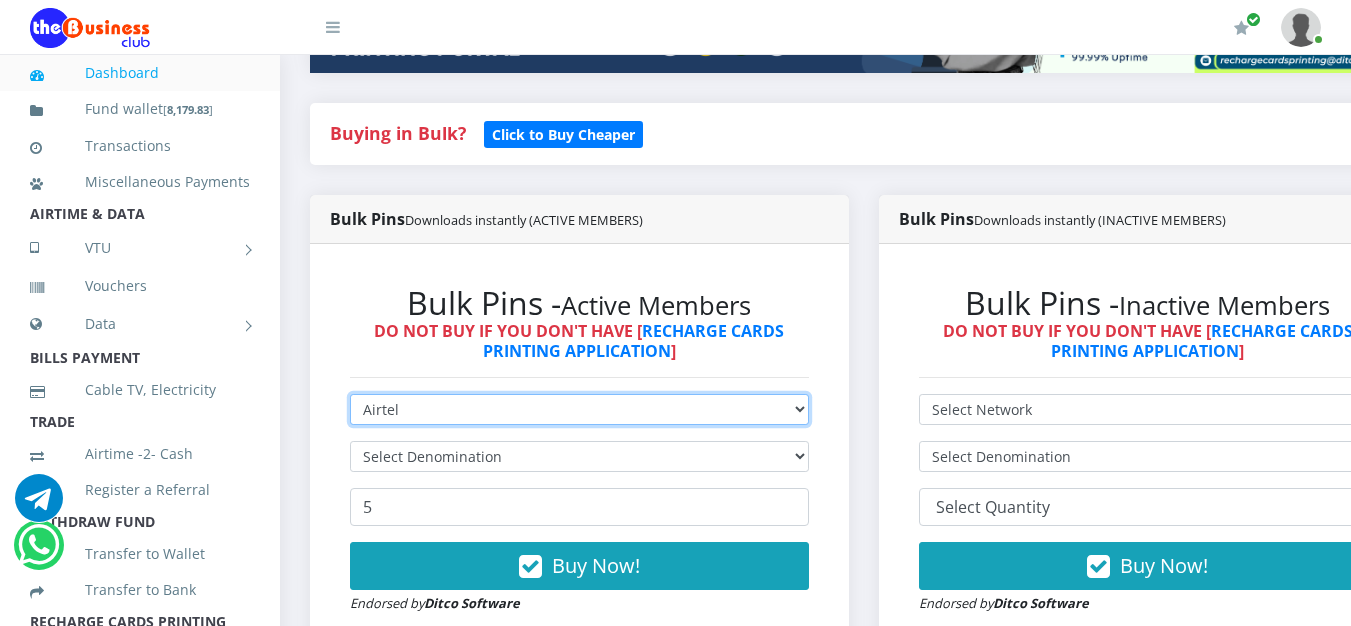 click on "Select Network
MTN
Globacom
9Mobile
Airtel" at bounding box center (579, 409) 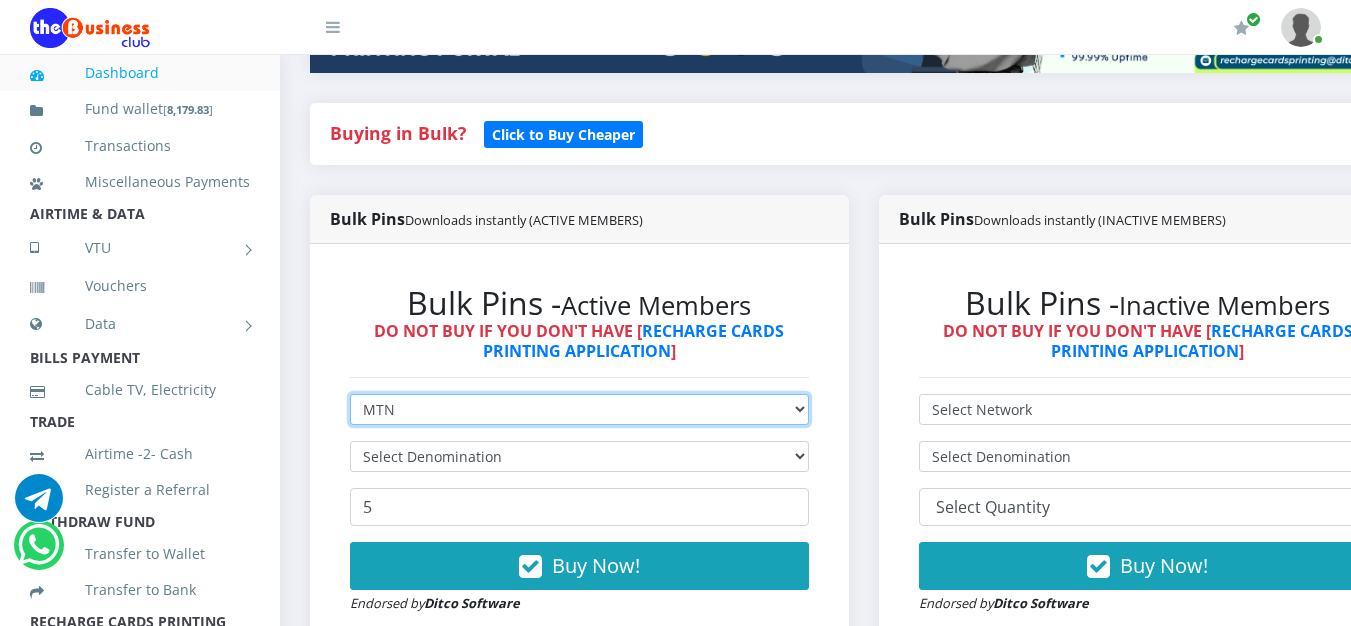 click on "Select Network
MTN
Globacom
9Mobile
Airtel" at bounding box center (579, 409) 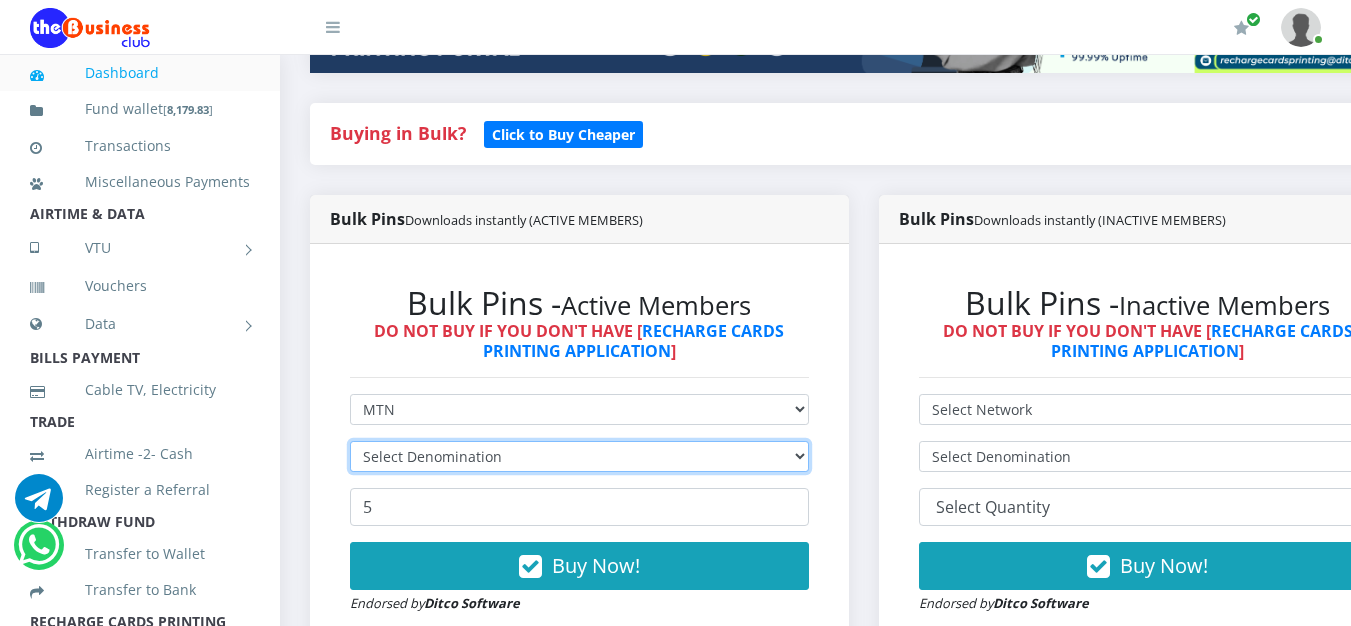 click on "Select Denomination" at bounding box center (579, 456) 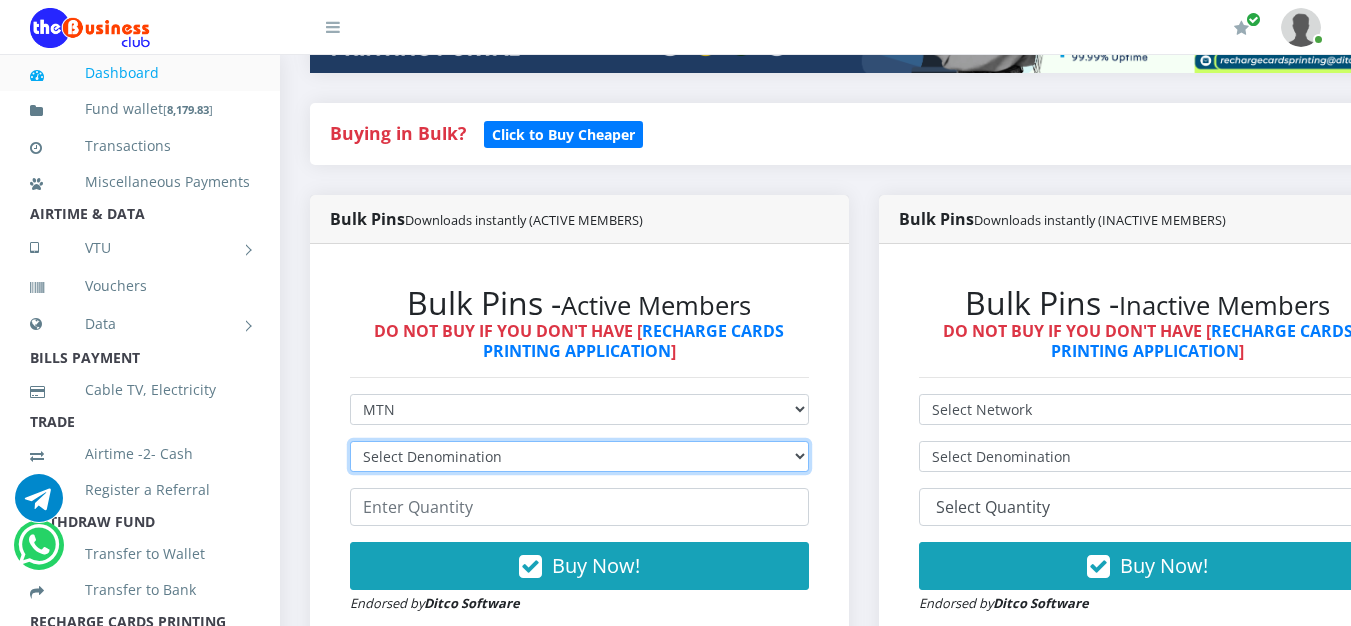 scroll, scrollTop: 0, scrollLeft: 0, axis: both 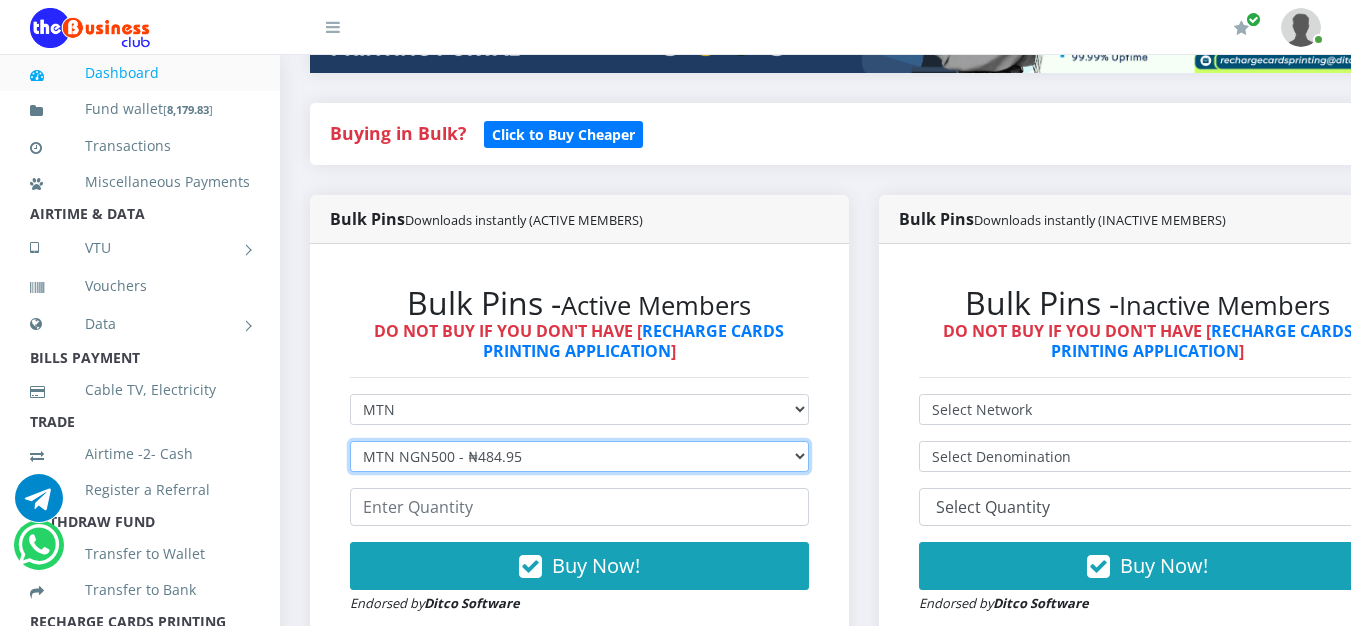 click on "Select Denomination MTN NGN100 - ₦96.99 MTN NGN200 - ₦193.98 MTN NGN400 - ₦387.96 MTN NGN500 - ₦484.95 MTN NGN1000 - ₦969.90 MTN NGN1500 - ₦1,454.85" at bounding box center (579, 456) 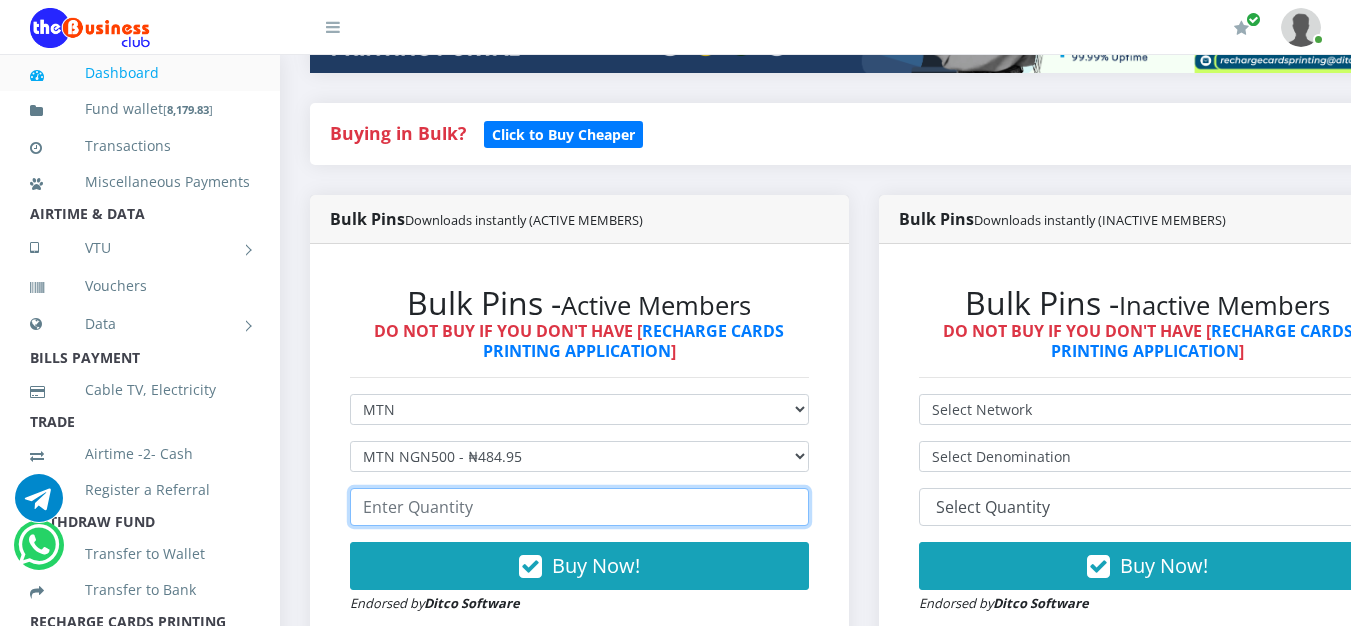 click at bounding box center (579, 507) 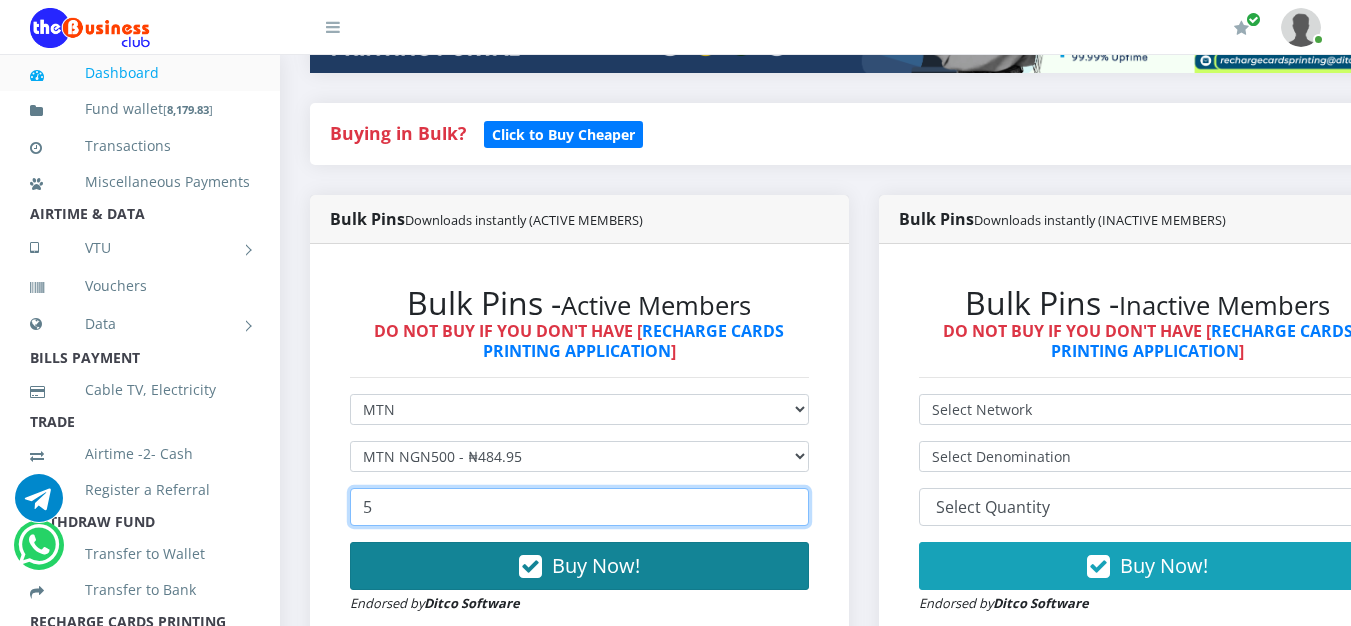 type on "5" 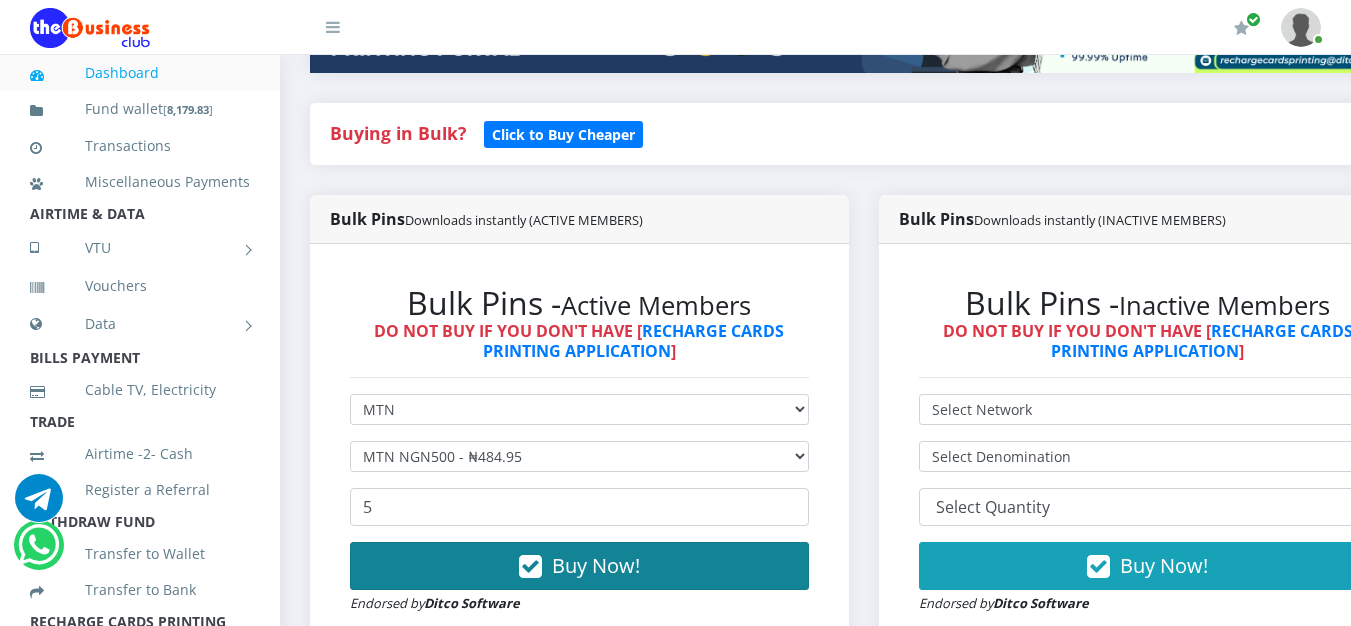 click on "Buy Now!" at bounding box center [596, 565] 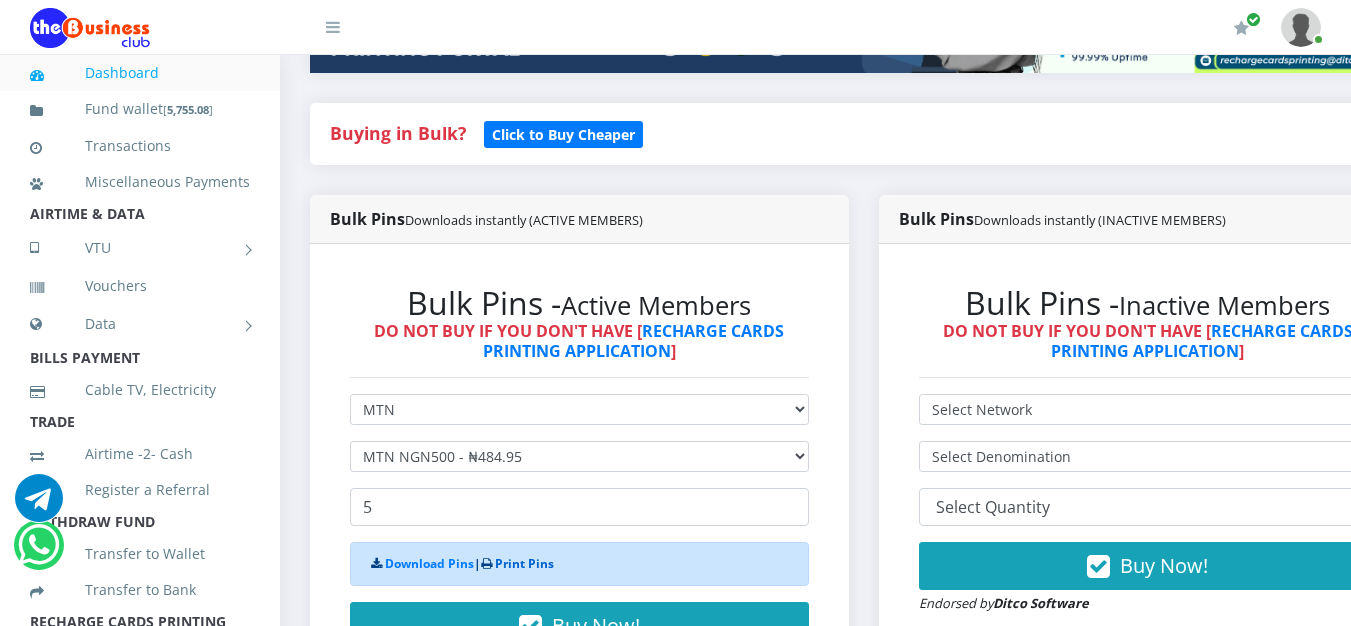 click on "Print Pins" at bounding box center [524, 563] 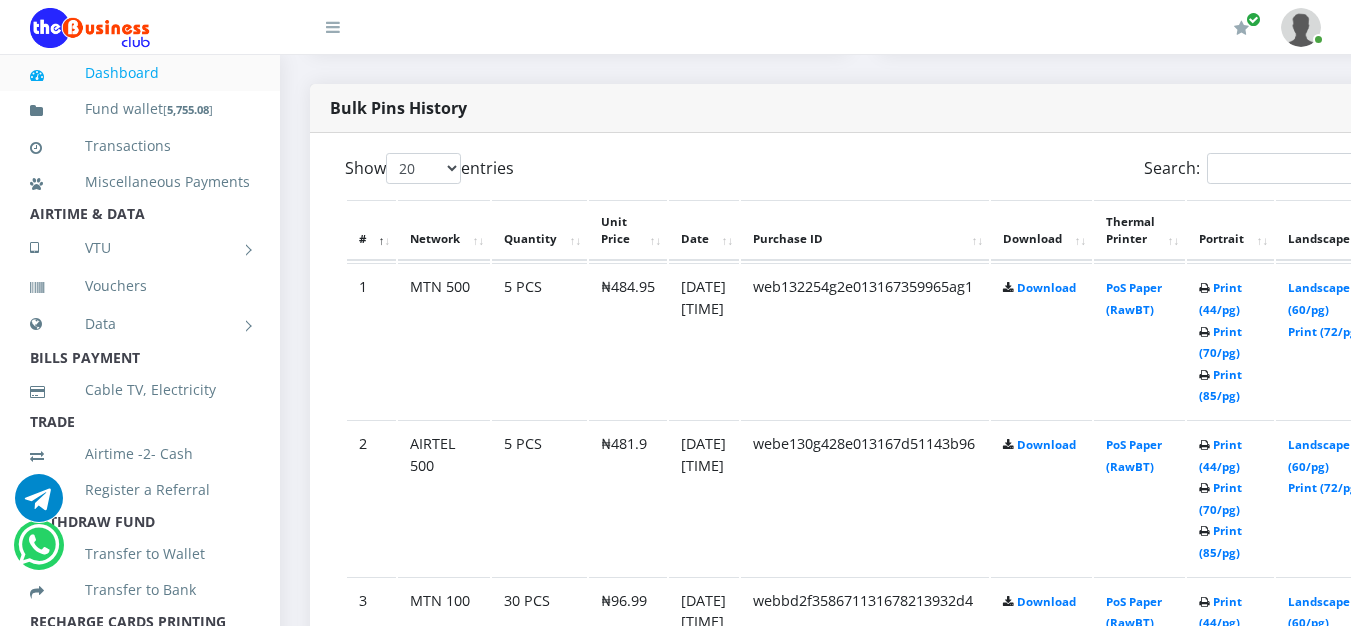 scroll, scrollTop: 0, scrollLeft: 0, axis: both 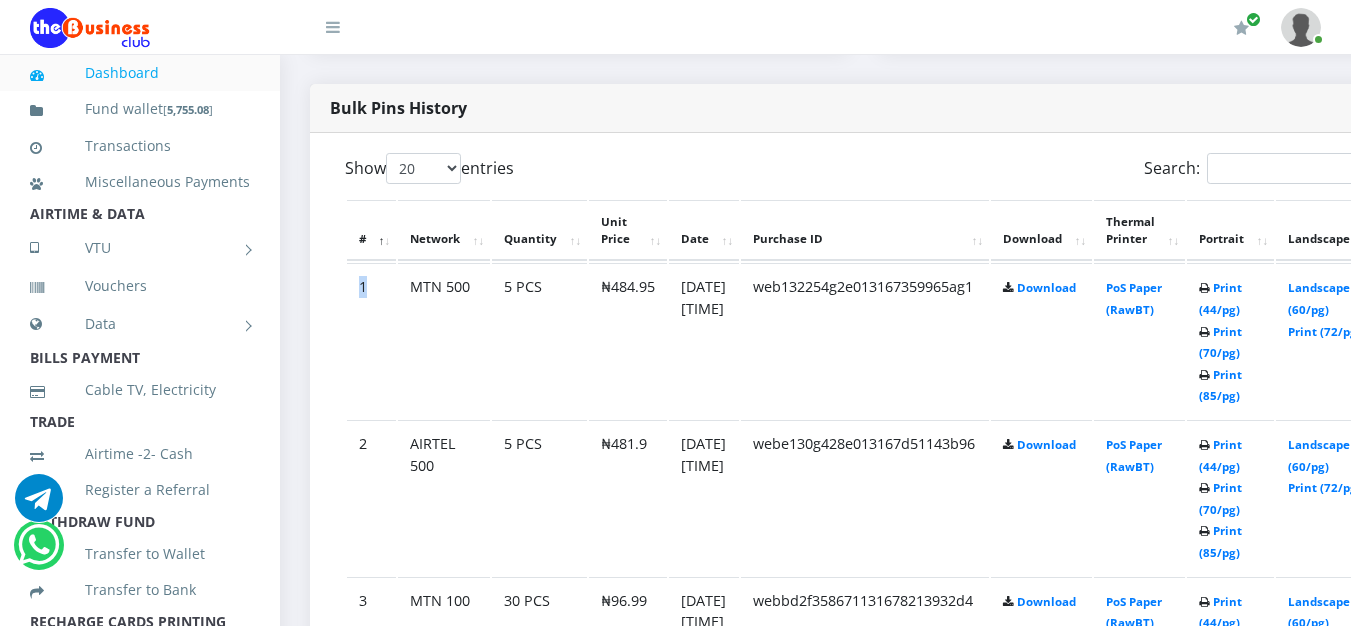 click on "1" at bounding box center (371, 340) 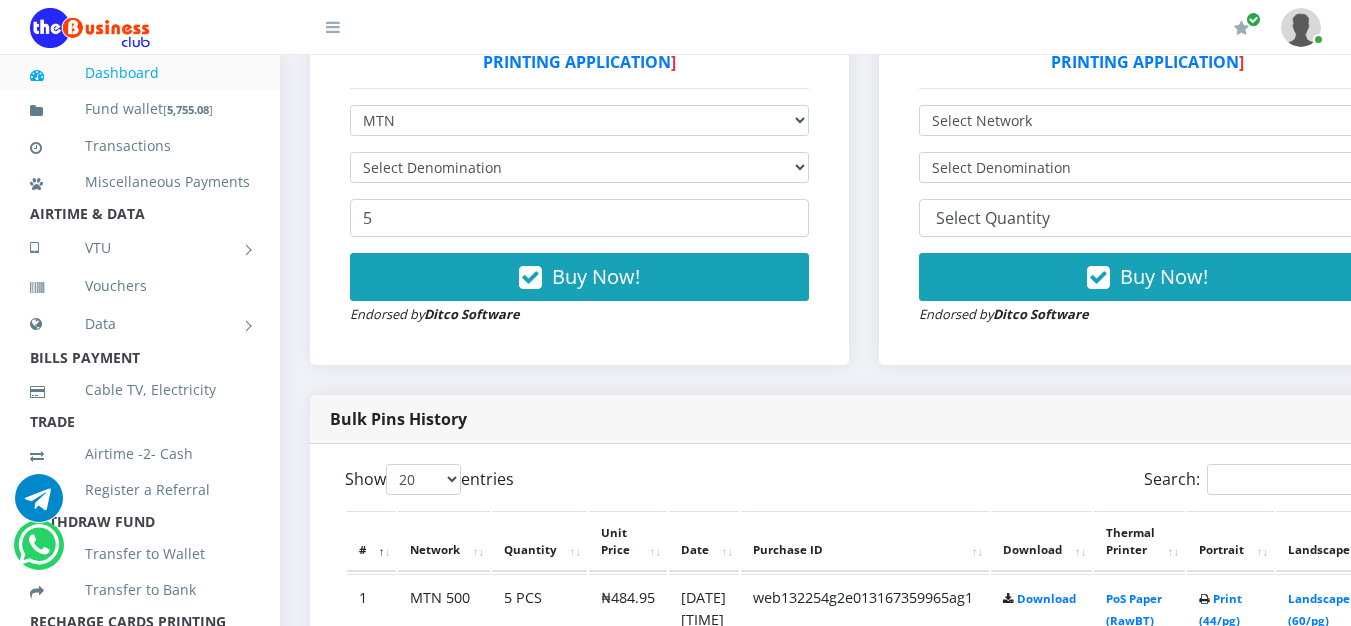 scroll, scrollTop: 700, scrollLeft: 0, axis: vertical 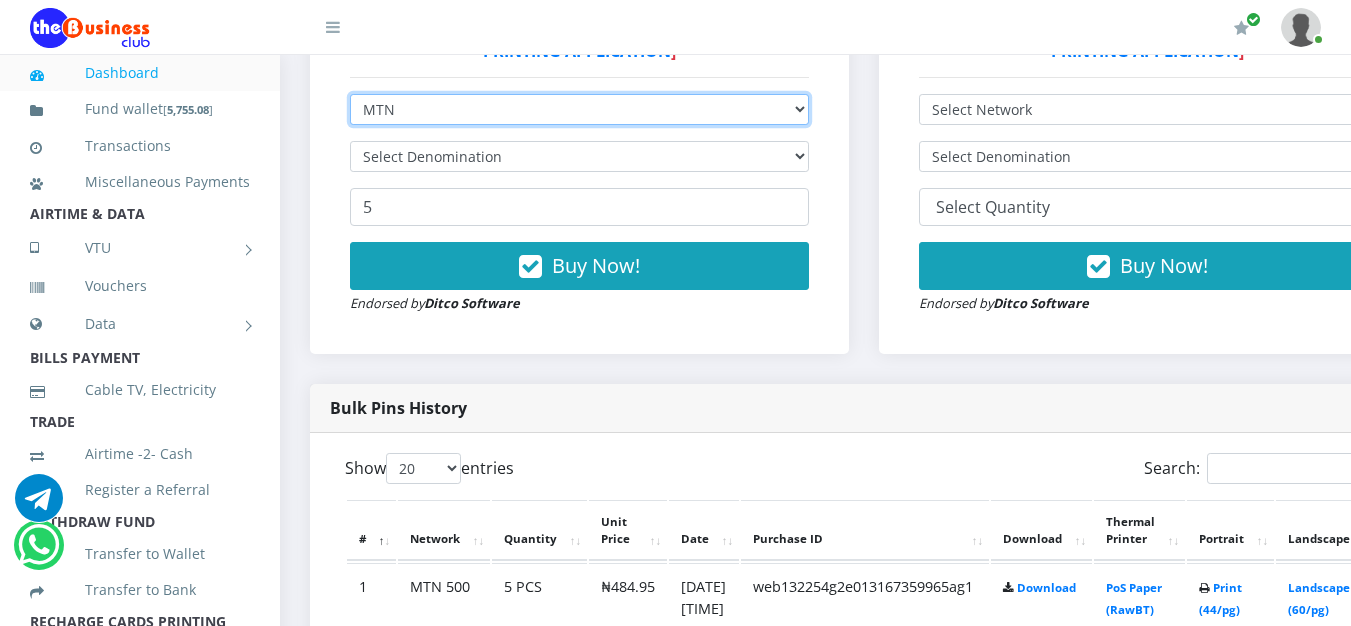 click on "Select Network
MTN
Globacom
9Mobile
Airtel" at bounding box center [579, 109] 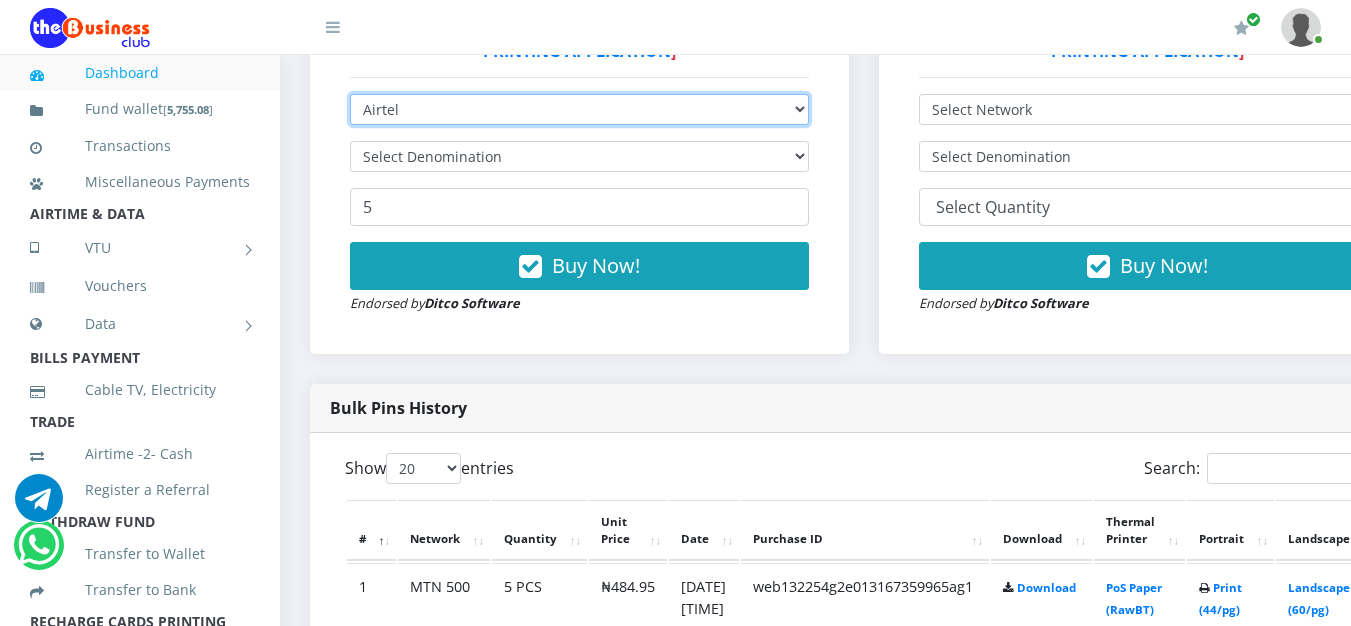 click on "Select Network
MTN
Globacom
9Mobile
Airtel" at bounding box center (579, 109) 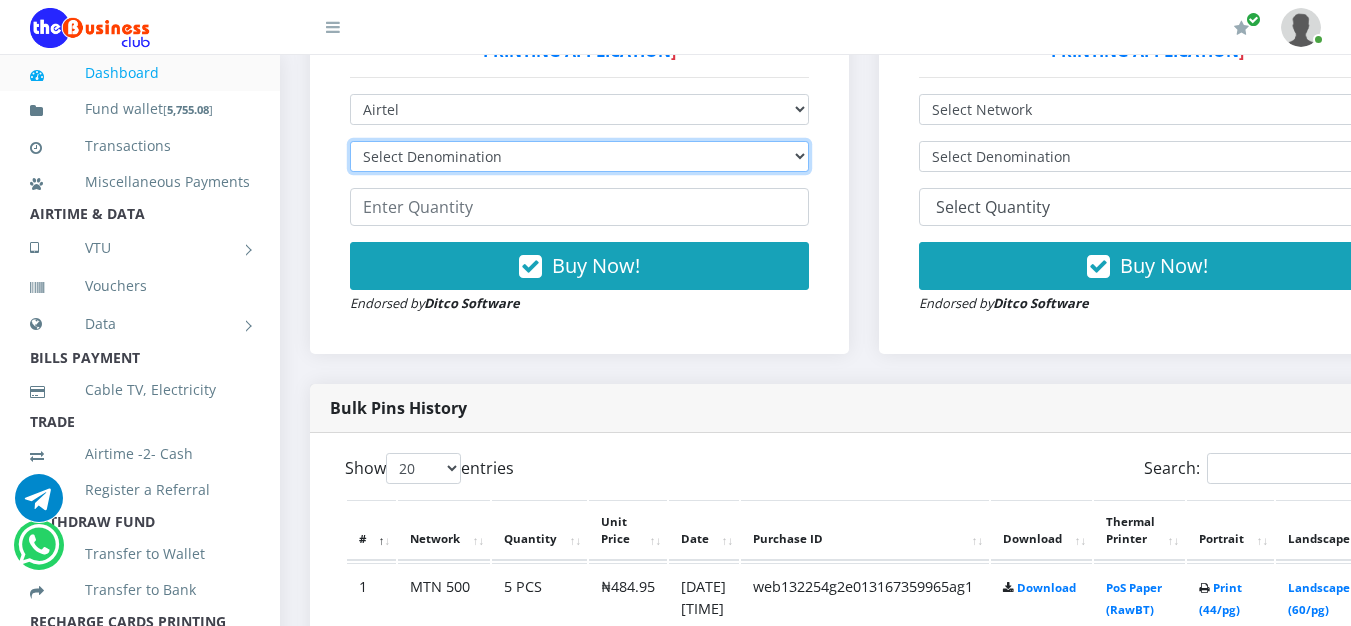 click on "Select Denomination Airtel NGN100 - ₦96.38 Airtel NGN200 - ₦192.76 Airtel NGN500 - ₦481.90 Airtel NGN1000 - ₦963.80" at bounding box center (579, 156) 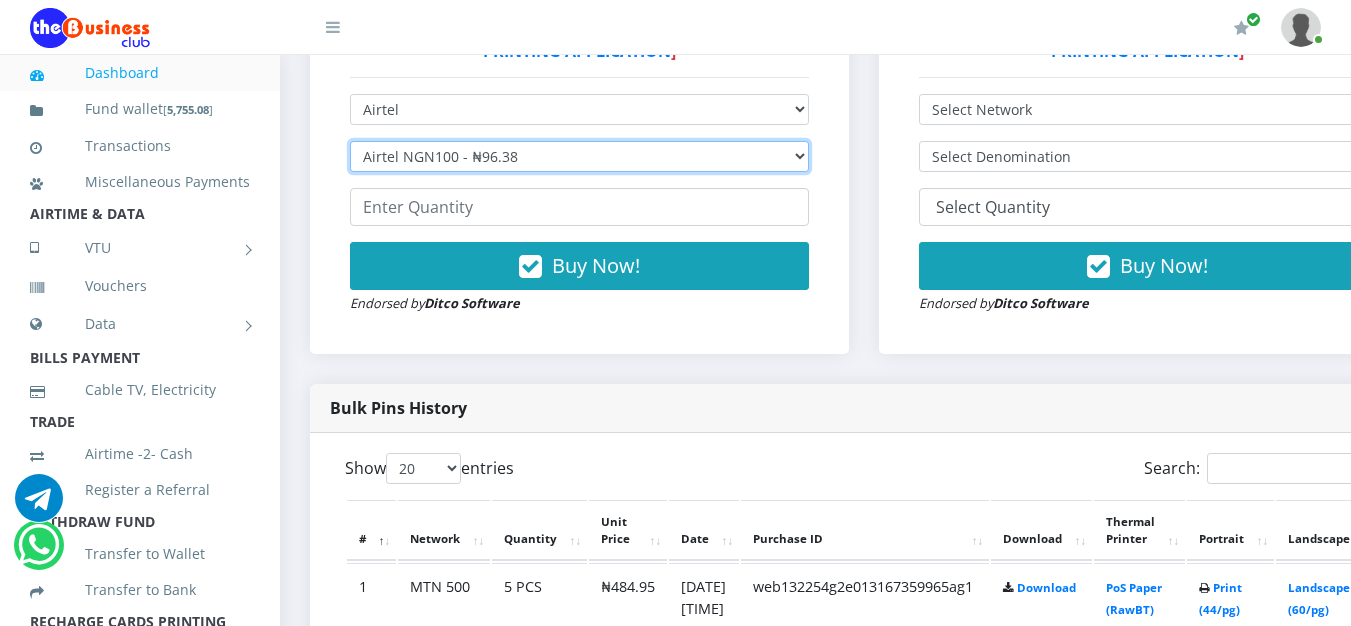 click on "Select Denomination Airtel NGN100 - ₦96.38 Airtel NGN200 - ₦192.76 Airtel NGN500 - ₦481.90 Airtel NGN1000 - ₦963.80" at bounding box center (579, 156) 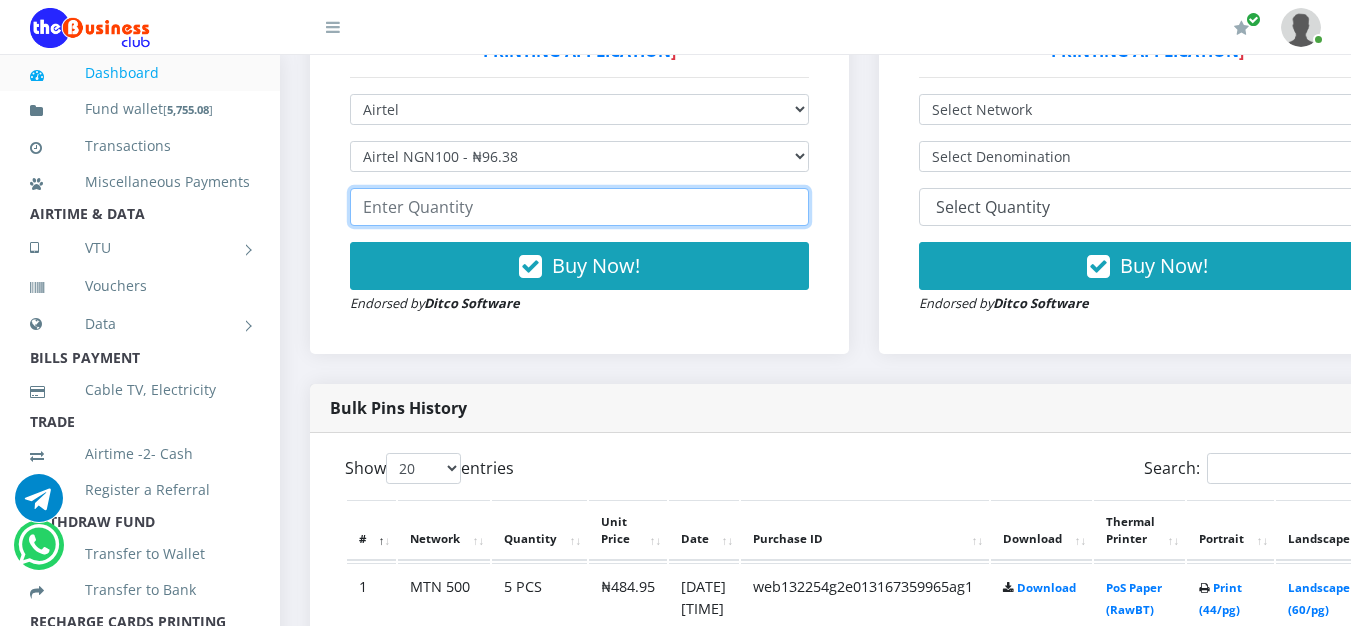 click at bounding box center (579, 207) 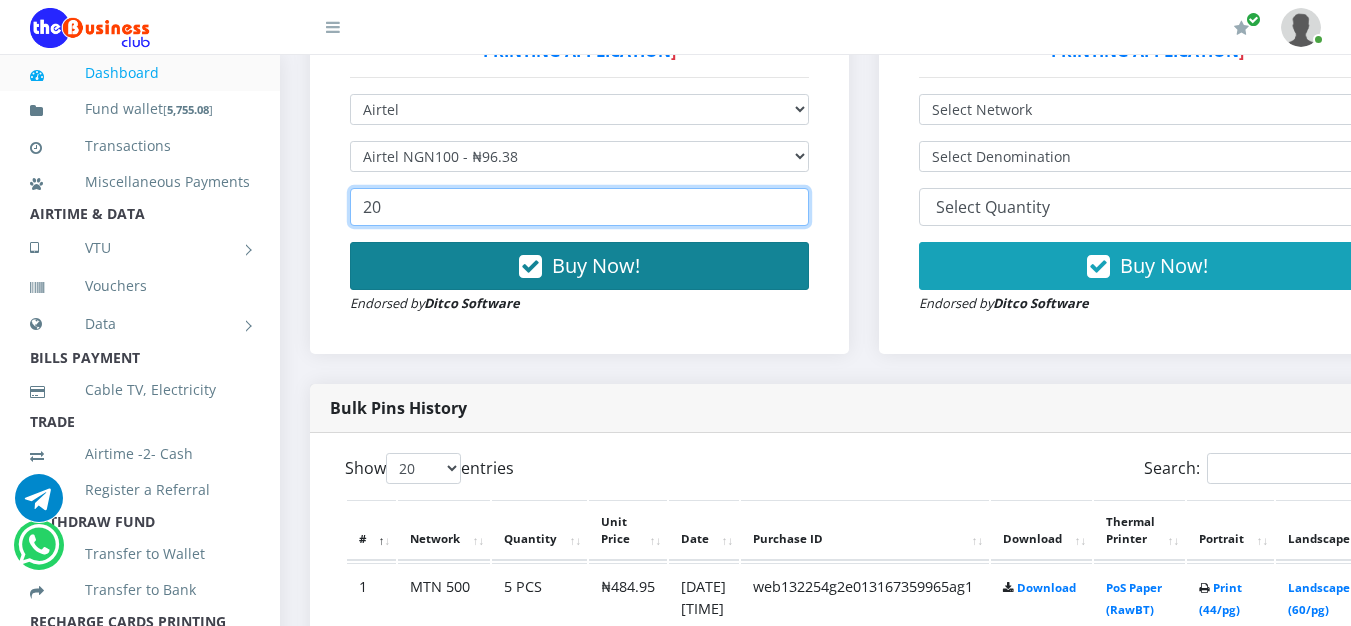 type on "20" 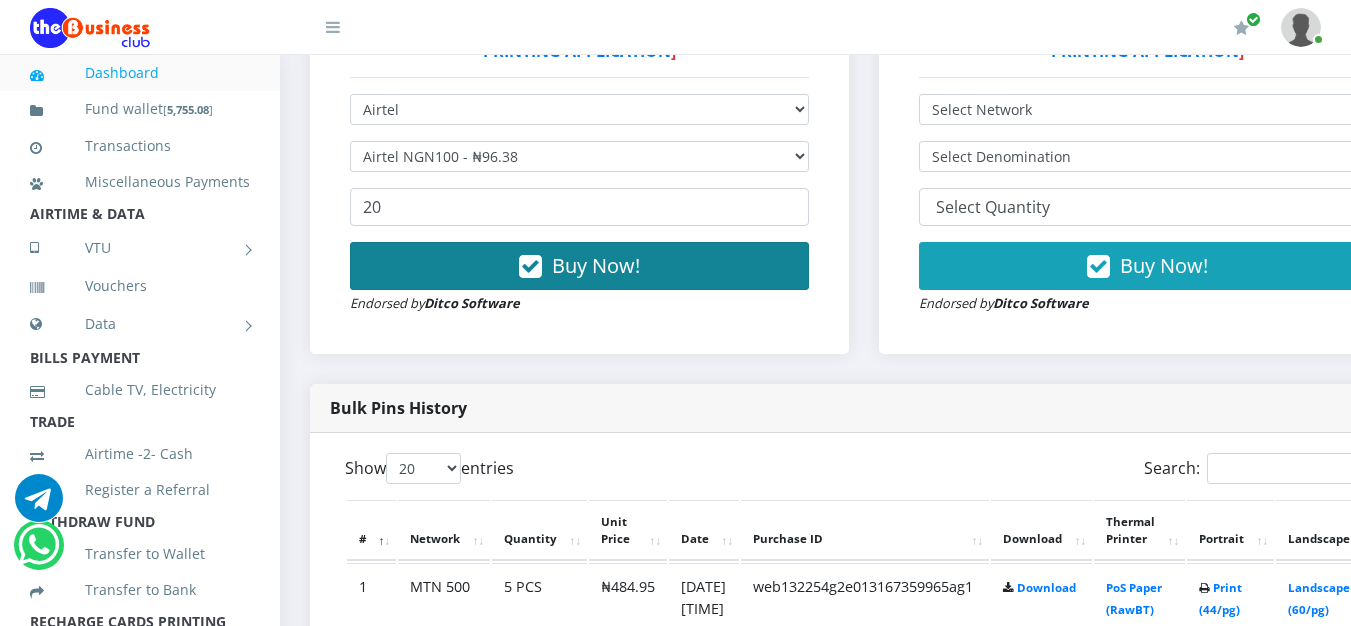 click on "Buy Now!" at bounding box center [596, 265] 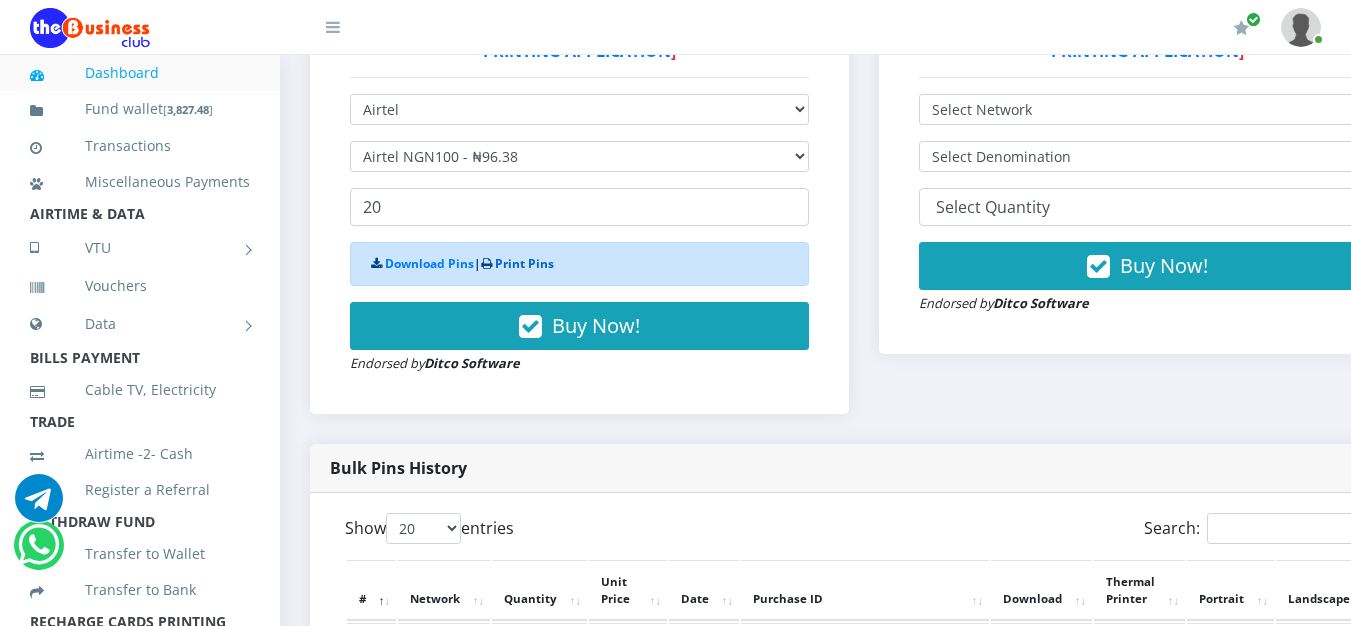 click on "Print Pins" at bounding box center [524, 263] 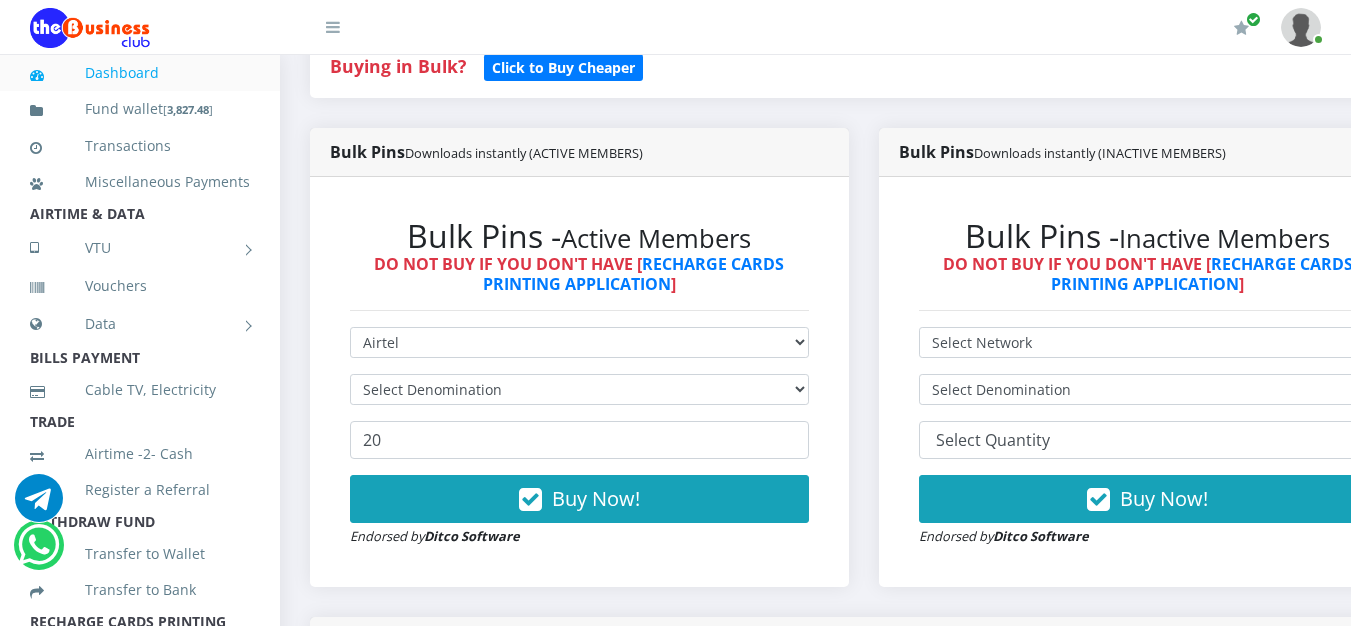 scroll, scrollTop: 600, scrollLeft: 0, axis: vertical 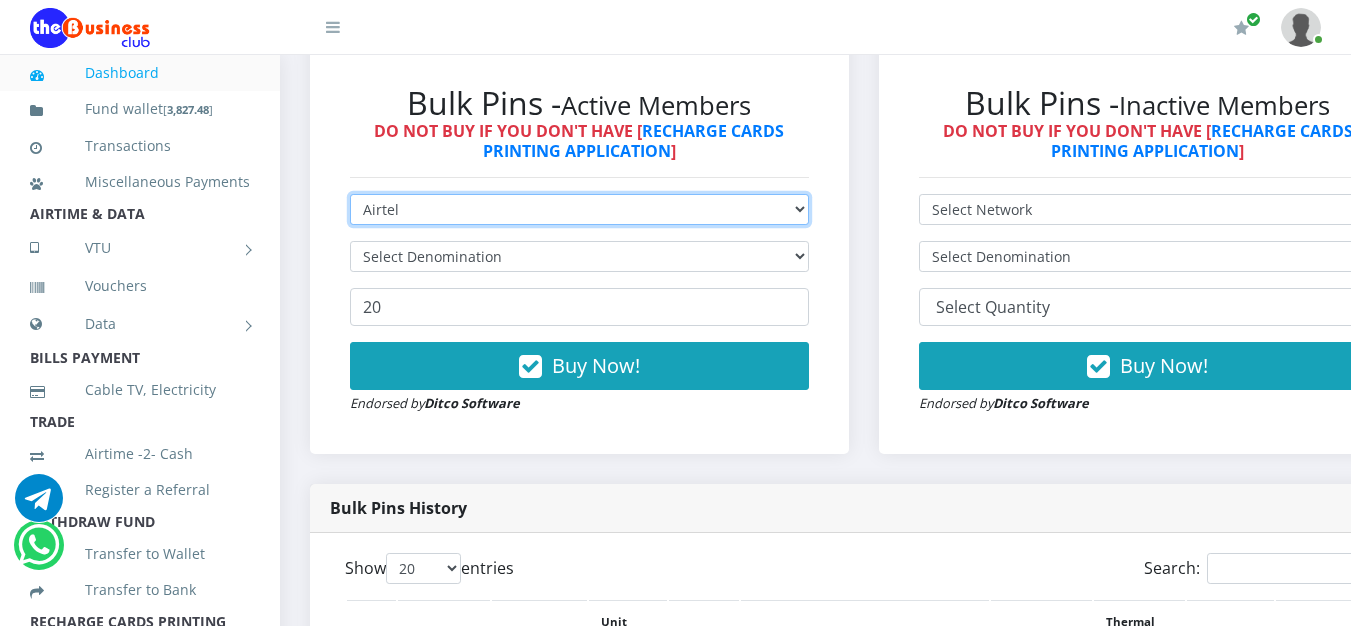drag, startPoint x: 451, startPoint y: 212, endPoint x: 450, endPoint y: 223, distance: 11.045361 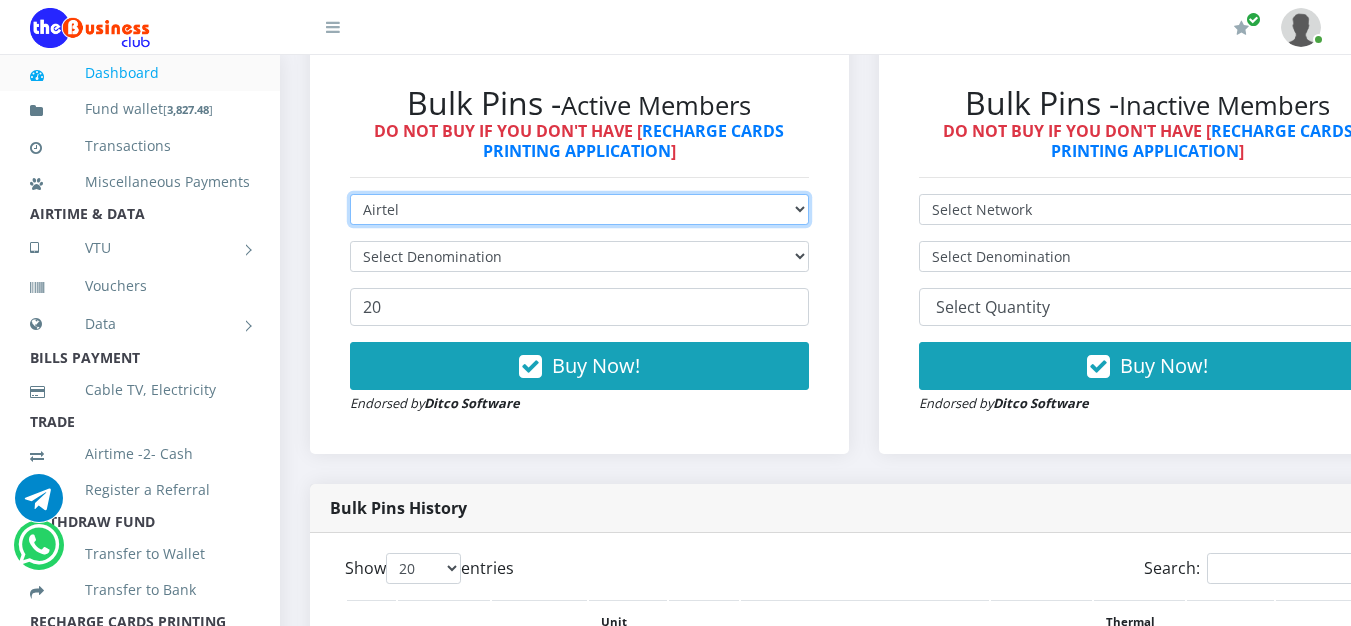 select on "MTN" 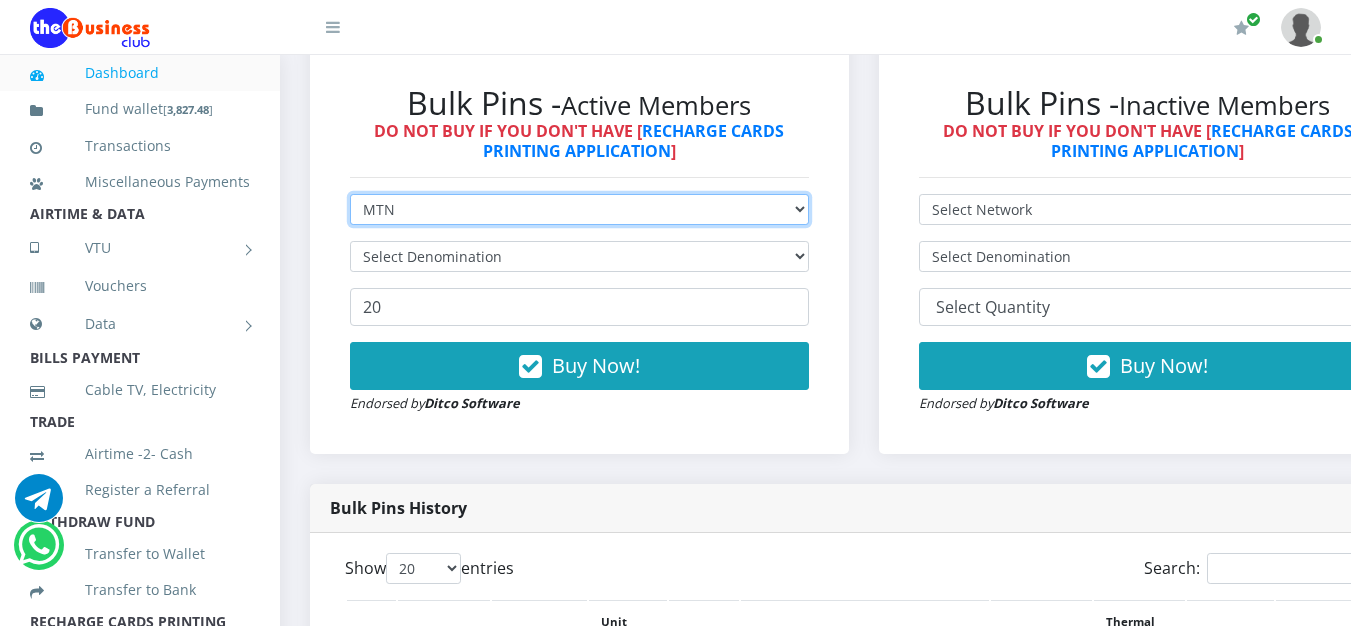 click on "Select Network
MTN
Globacom
9Mobile
Airtel" at bounding box center [579, 209] 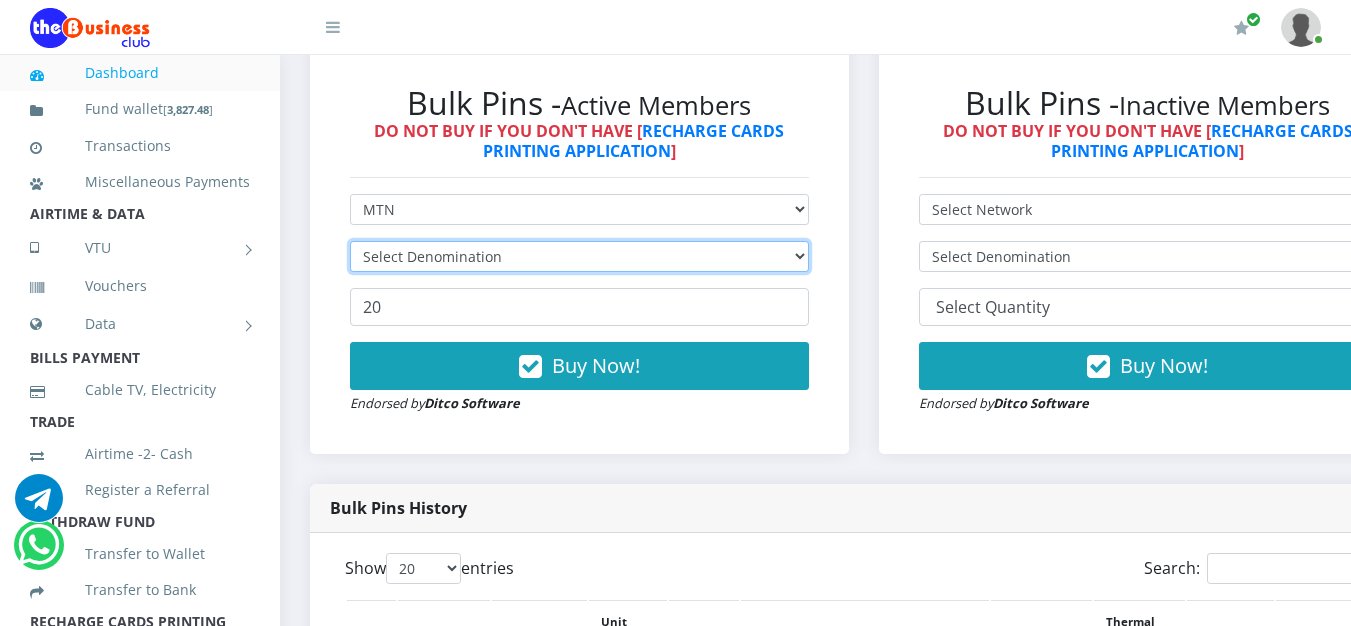 click on "Select Denomination" at bounding box center (579, 256) 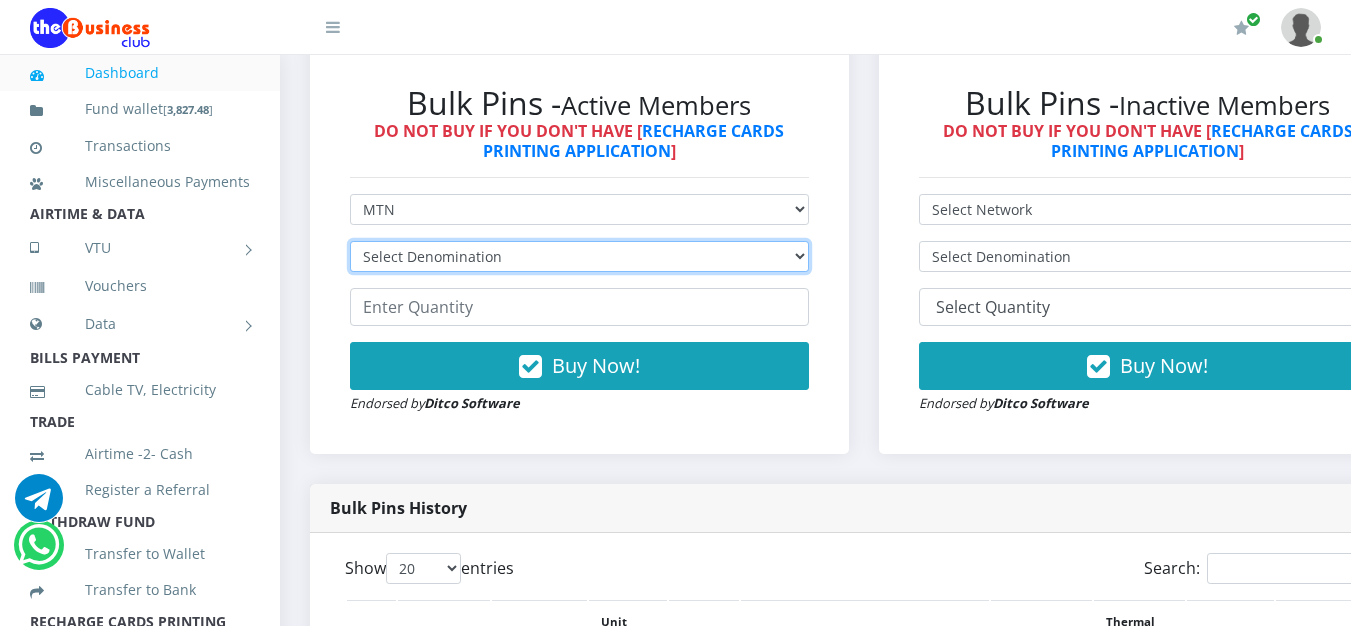 select on "96.99-100" 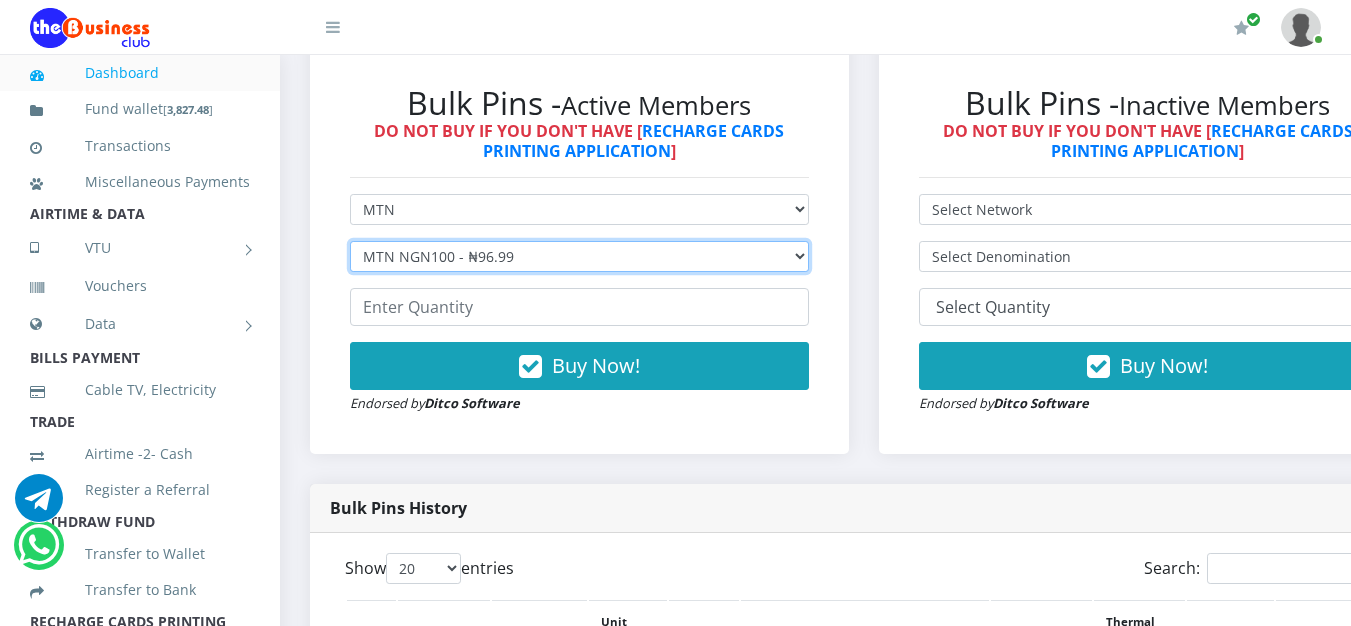 click on "Select Denomination MTN NGN100 - ₦96.99 MTN NGN200 - ₦193.98 MTN NGN400 - ₦387.96 MTN NGN500 - ₦484.95 MTN NGN1000 - ₦969.90 MTN NGN1500 - ₦1,454.85" at bounding box center [579, 256] 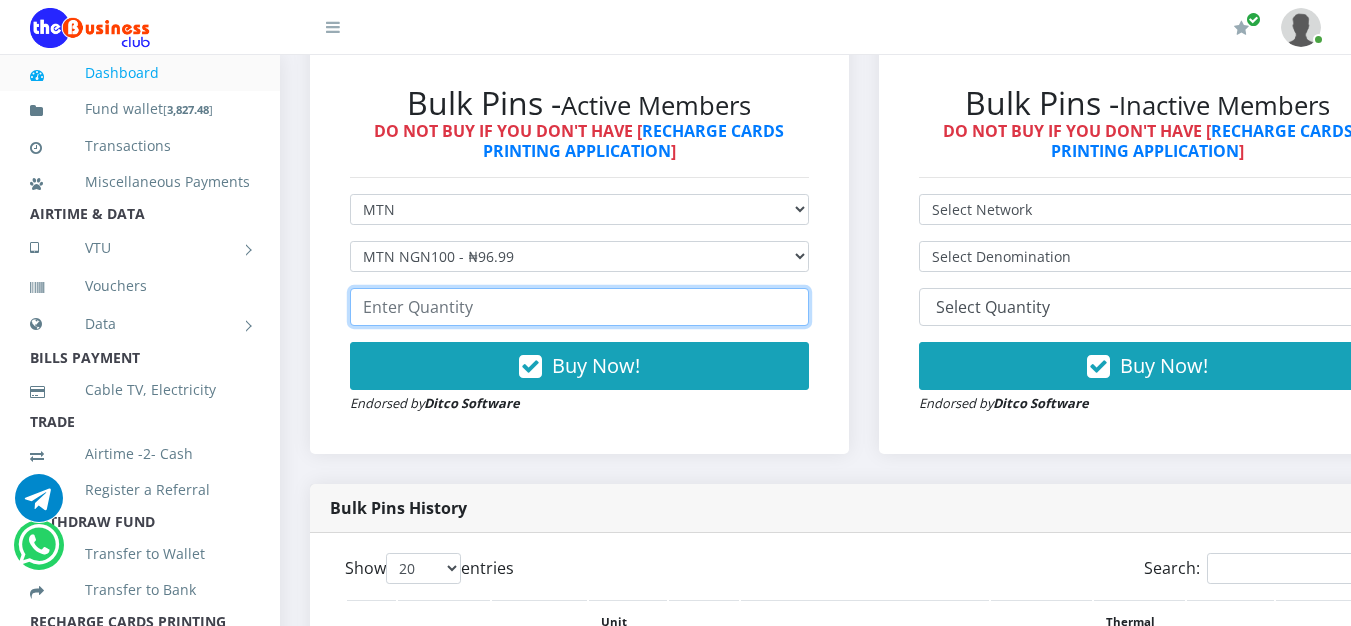 click at bounding box center (579, 307) 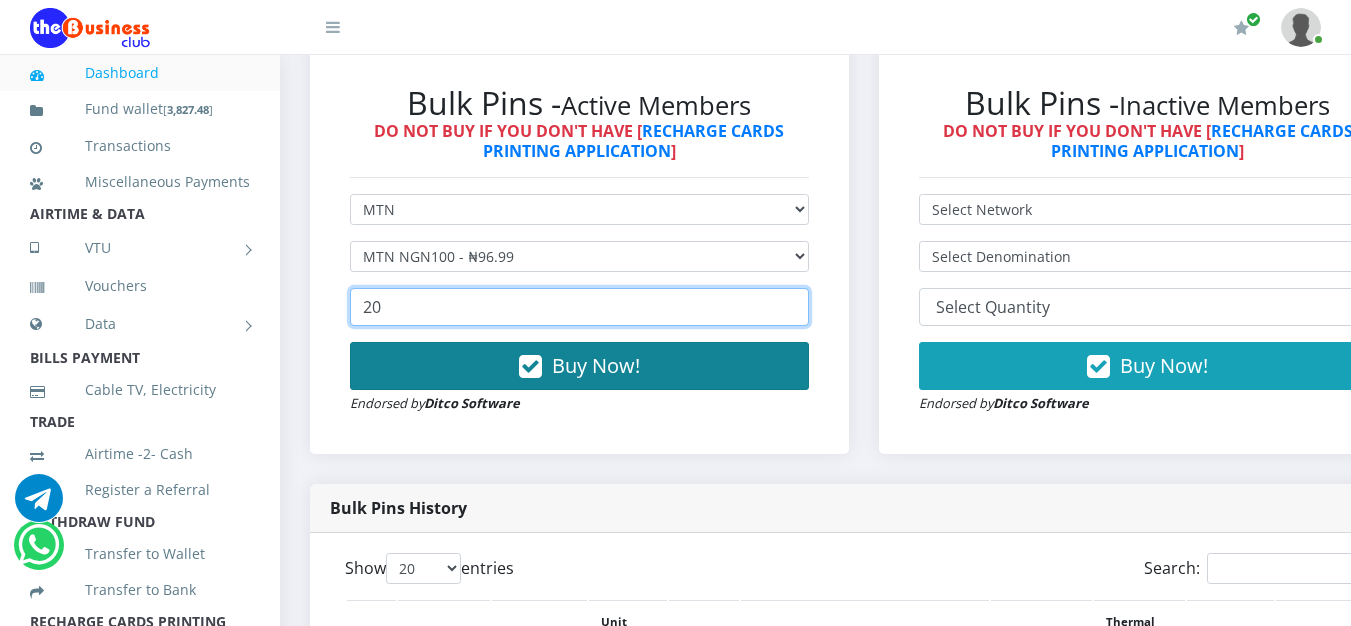 type on "20" 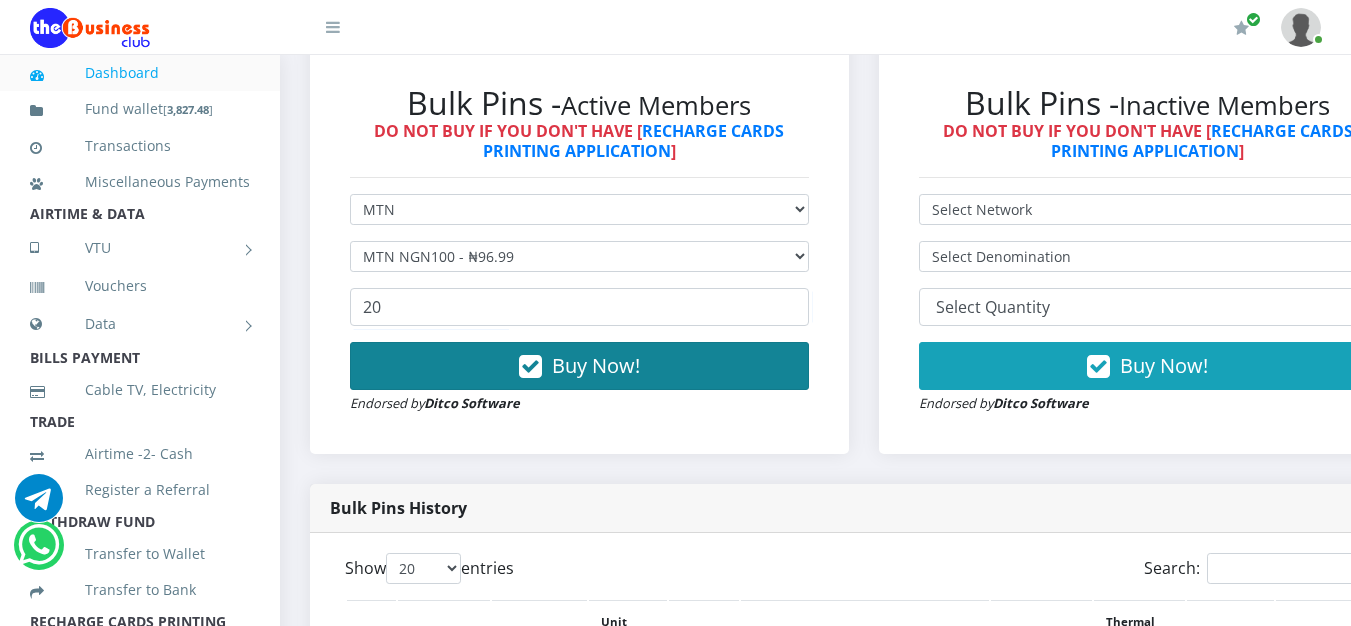 click on "Buy Now!" at bounding box center [596, 365] 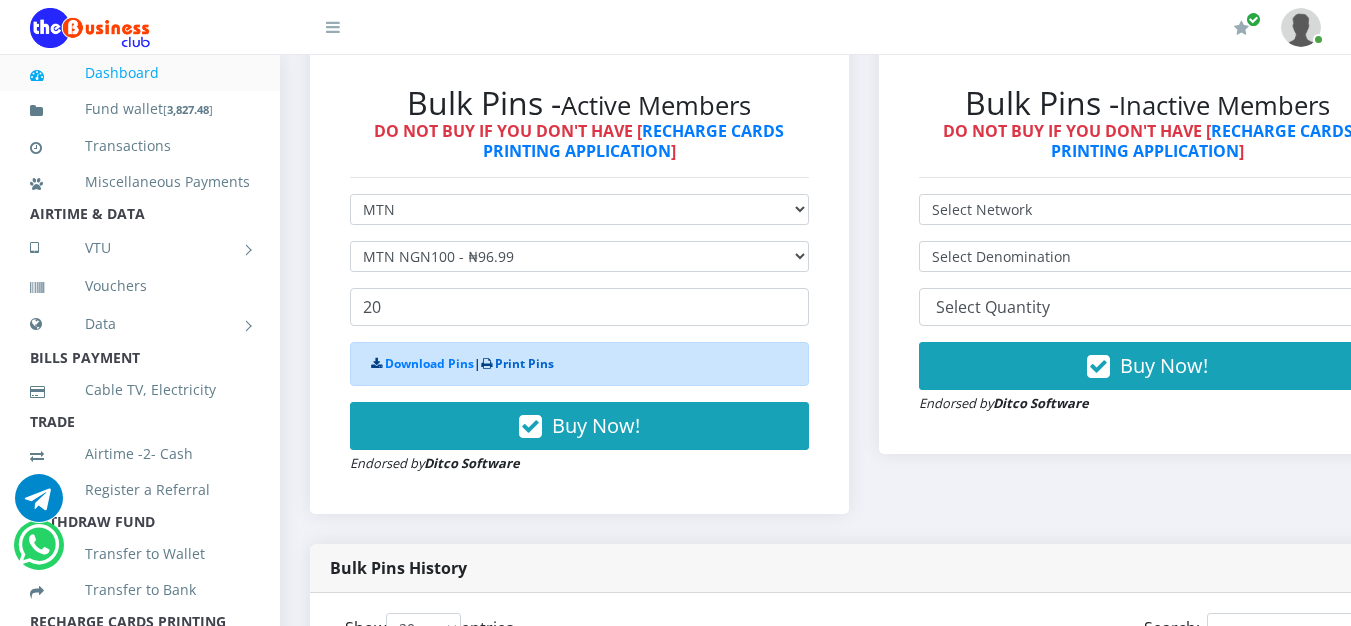 click on "Print Pins" at bounding box center (524, 363) 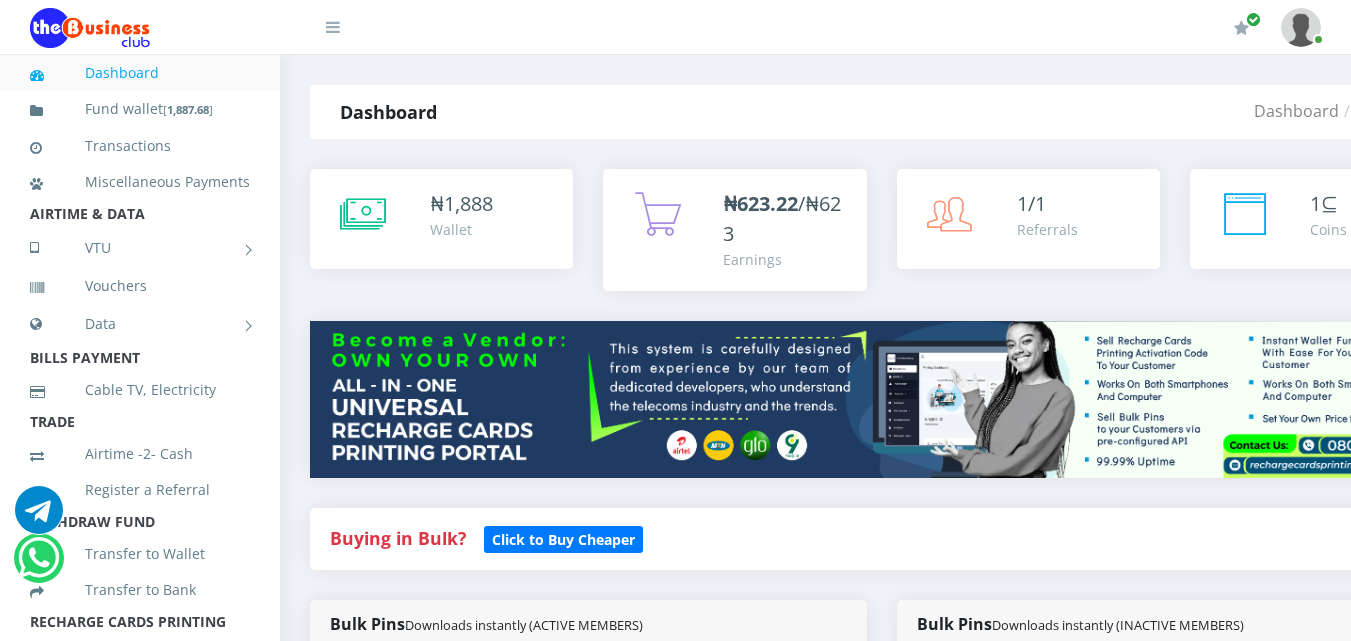 select on "MTN" 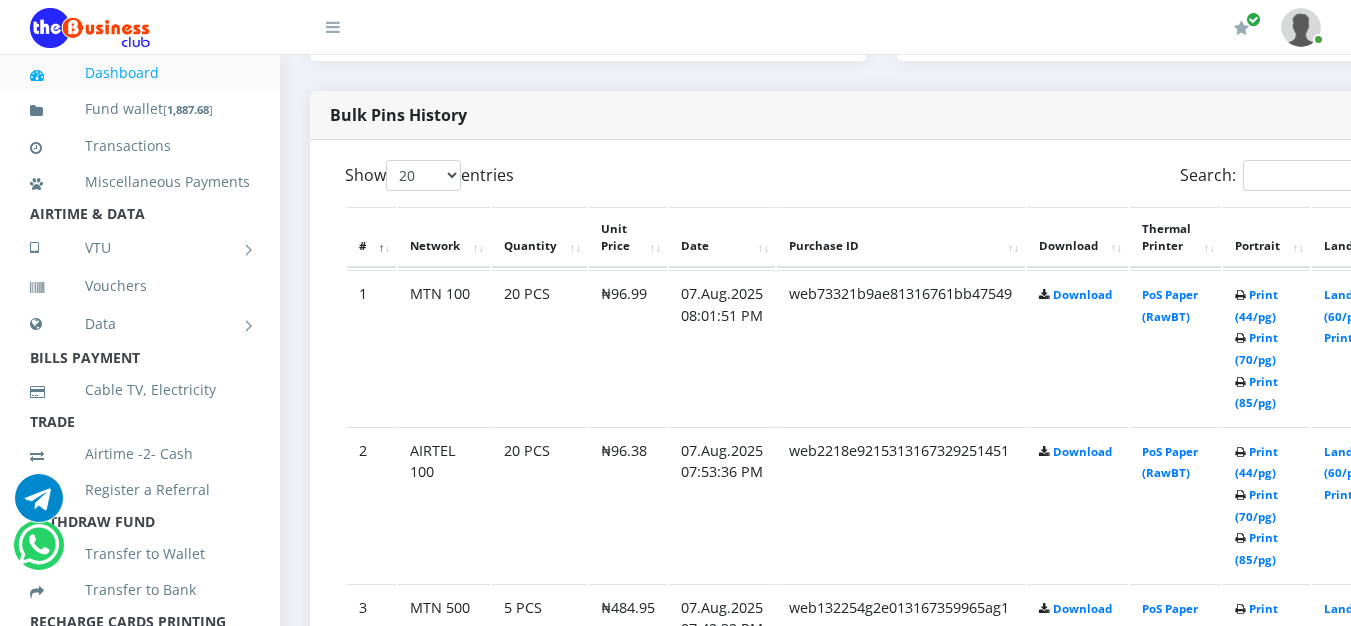 scroll, scrollTop: 1000, scrollLeft: 0, axis: vertical 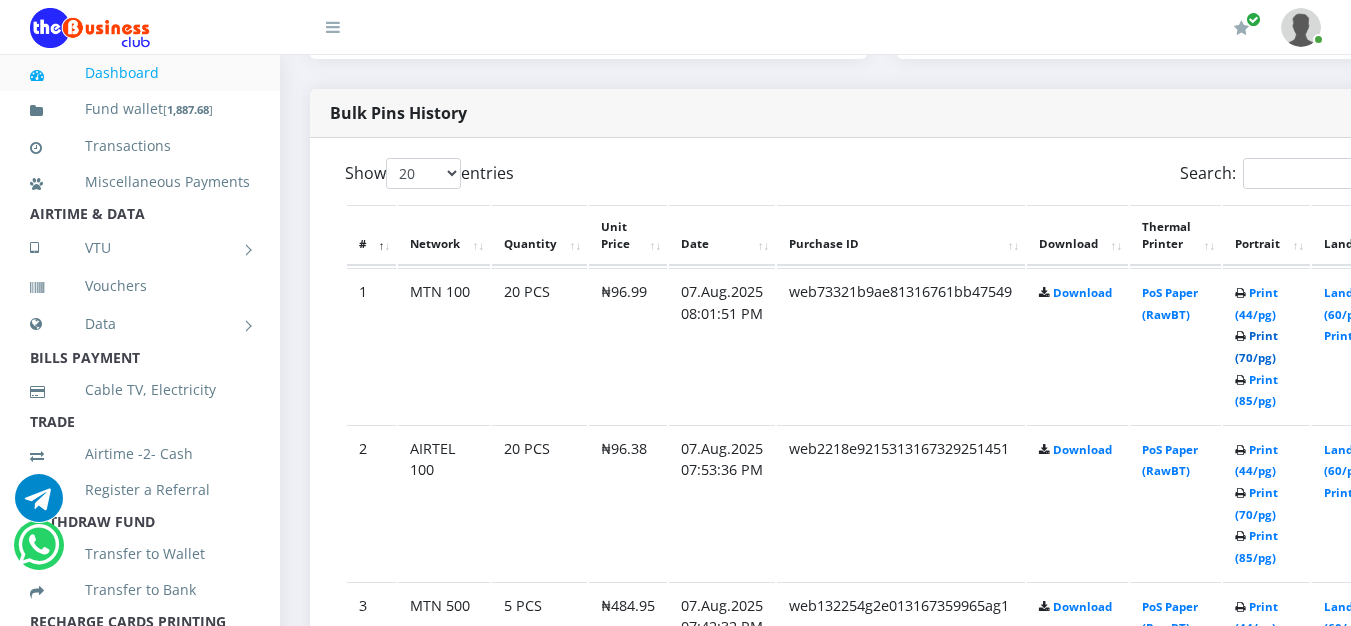 click on "Print (70/pg)" at bounding box center (1256, 346) 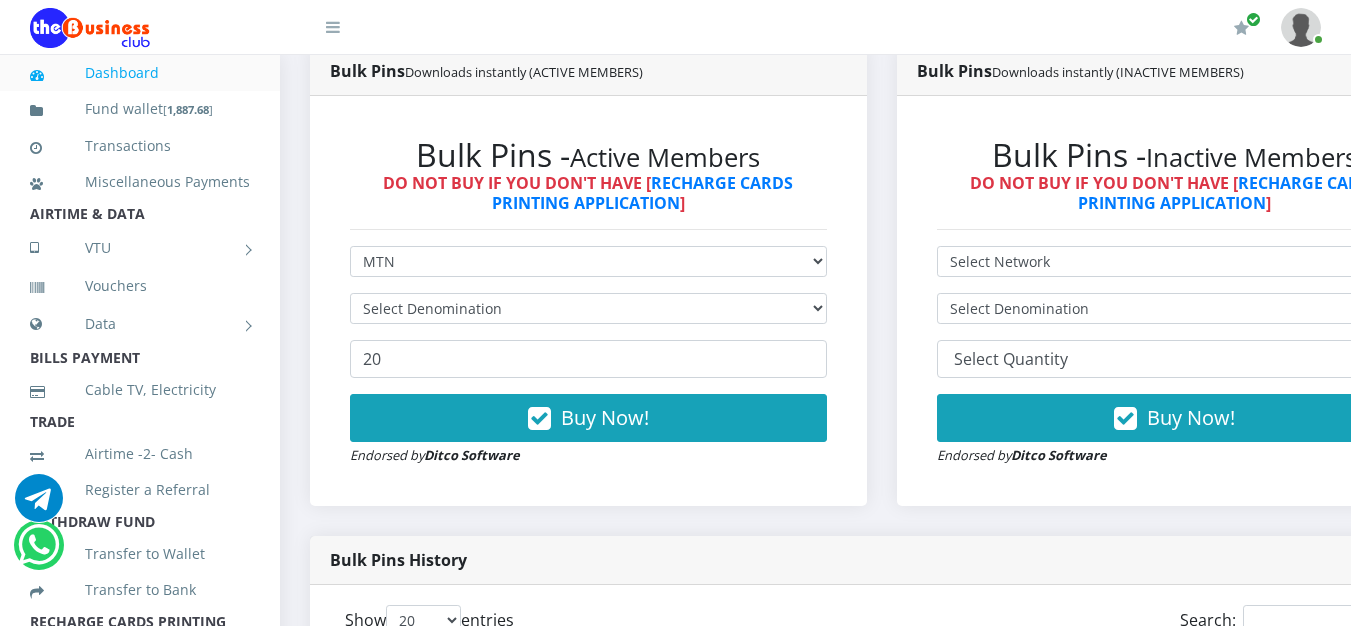scroll, scrollTop: 600, scrollLeft: 0, axis: vertical 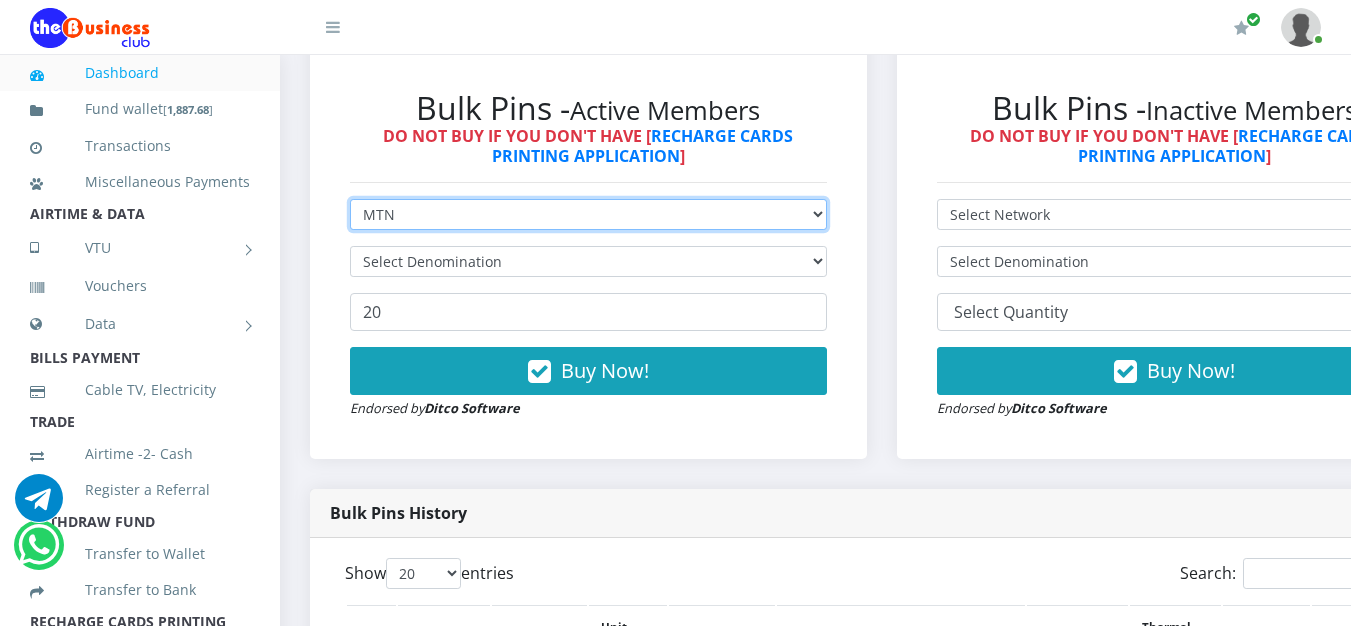 click on "Select Network
MTN
Globacom
9Mobile
Airtel" at bounding box center [588, 214] 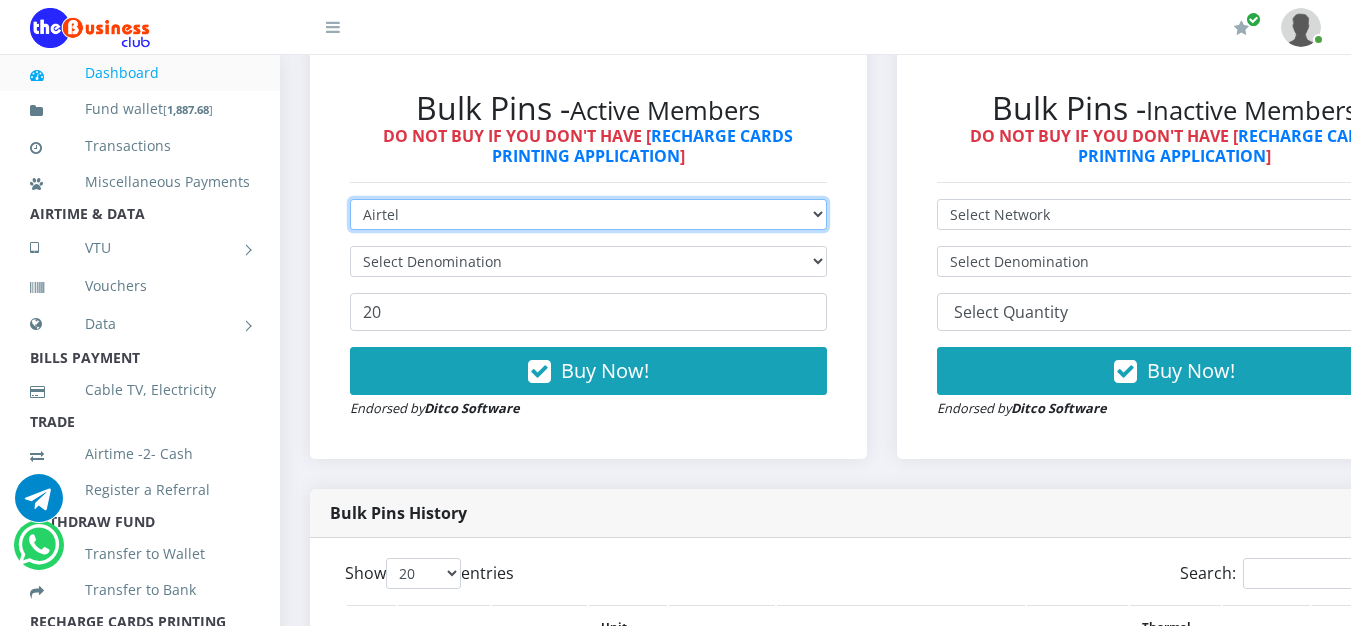 click on "Select Network
MTN
Globacom
9Mobile
Airtel" at bounding box center (588, 214) 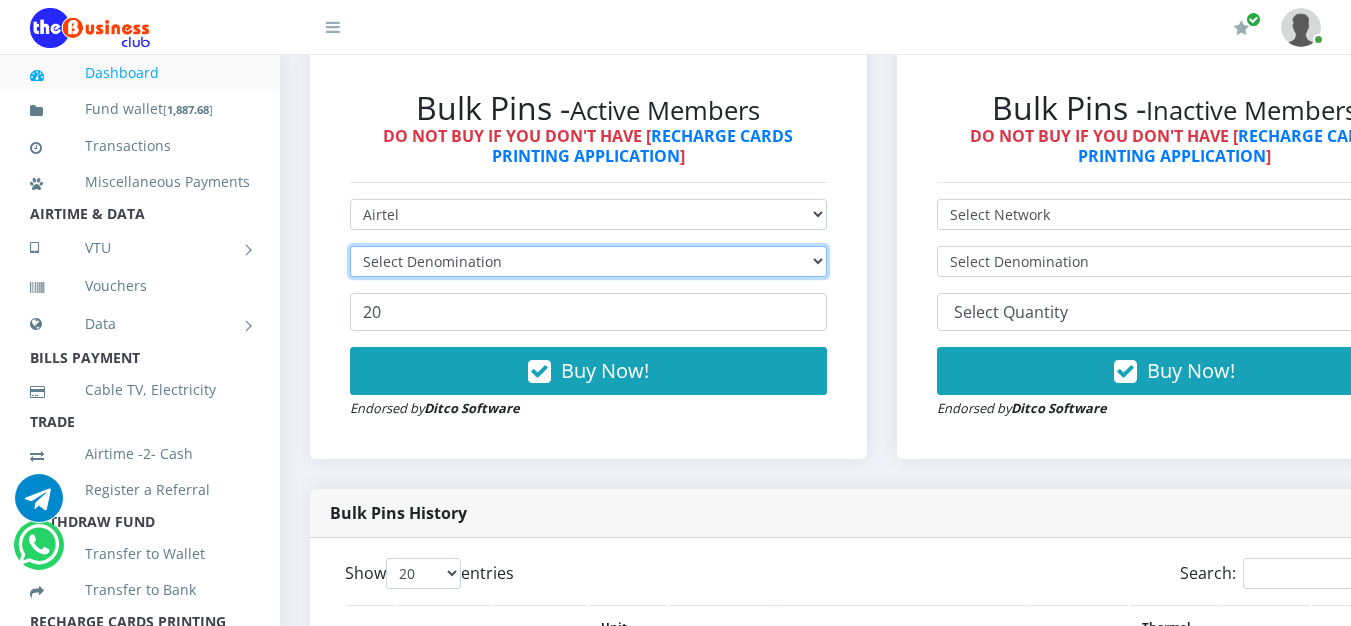 click on "Select Denomination" at bounding box center (588, 261) 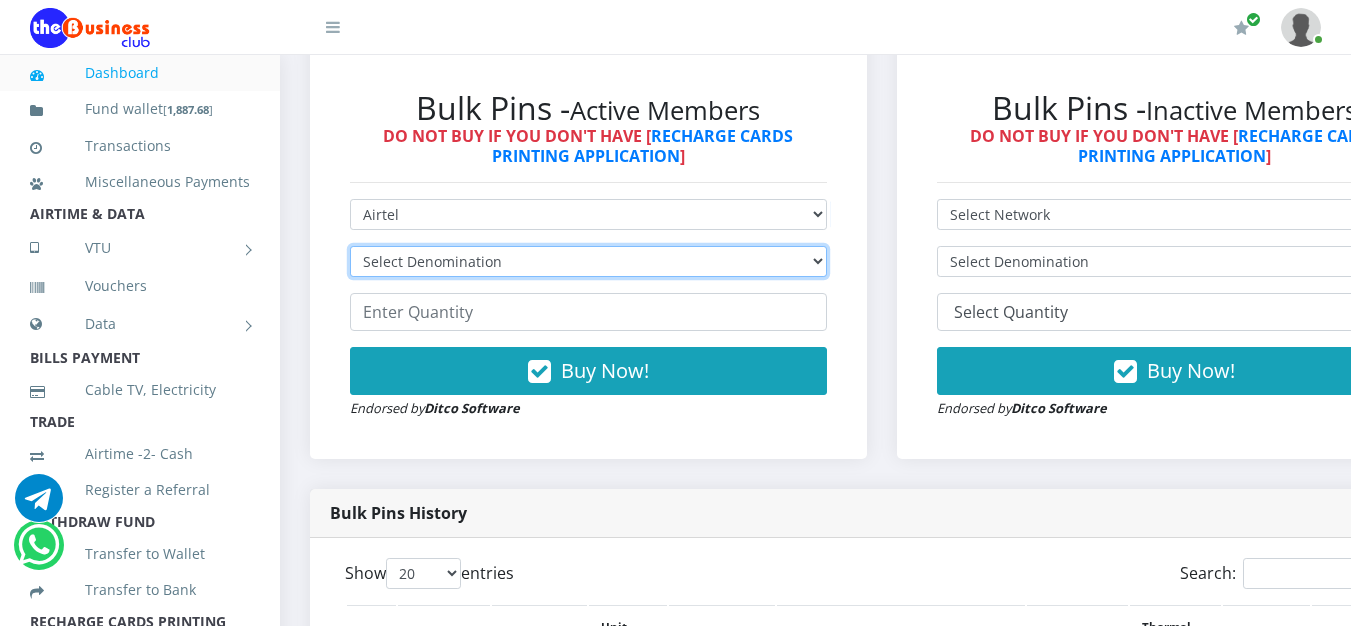 select on "96.38-100" 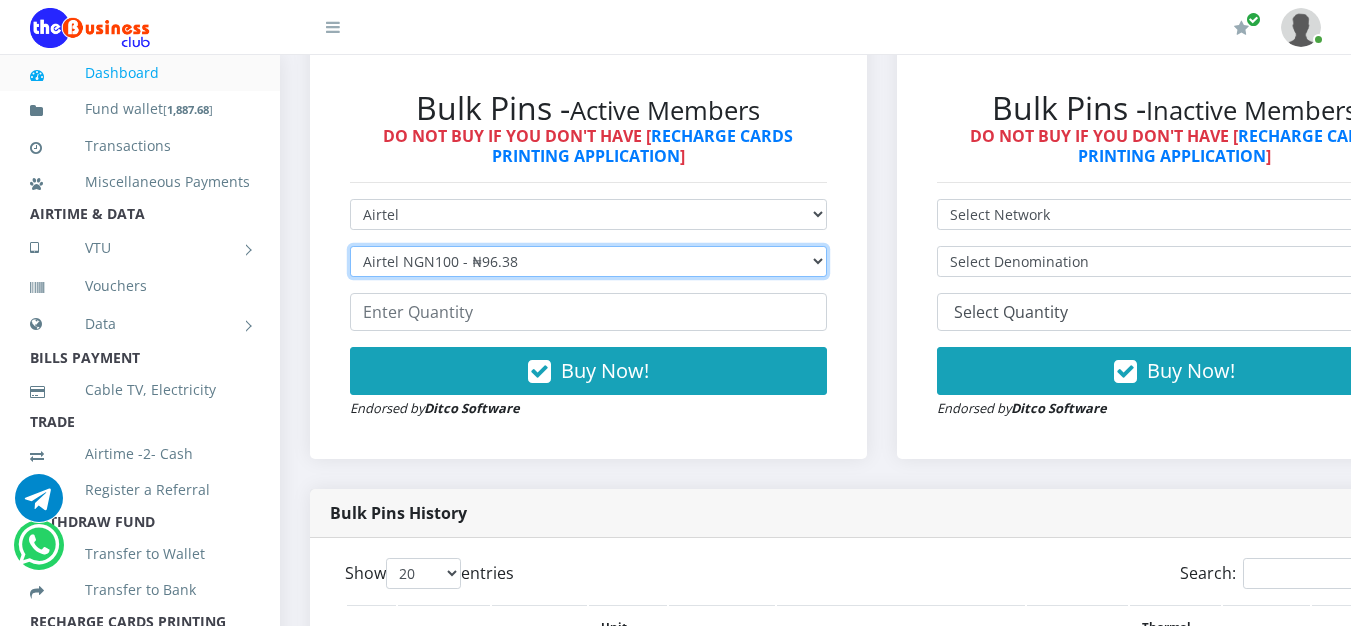 click on "Select Denomination Airtel NGN100 - ₦96.38 Airtel NGN200 - ₦192.76 Airtel NGN500 - ₦481.90 Airtel NGN1000 - ₦963.80" at bounding box center (588, 261) 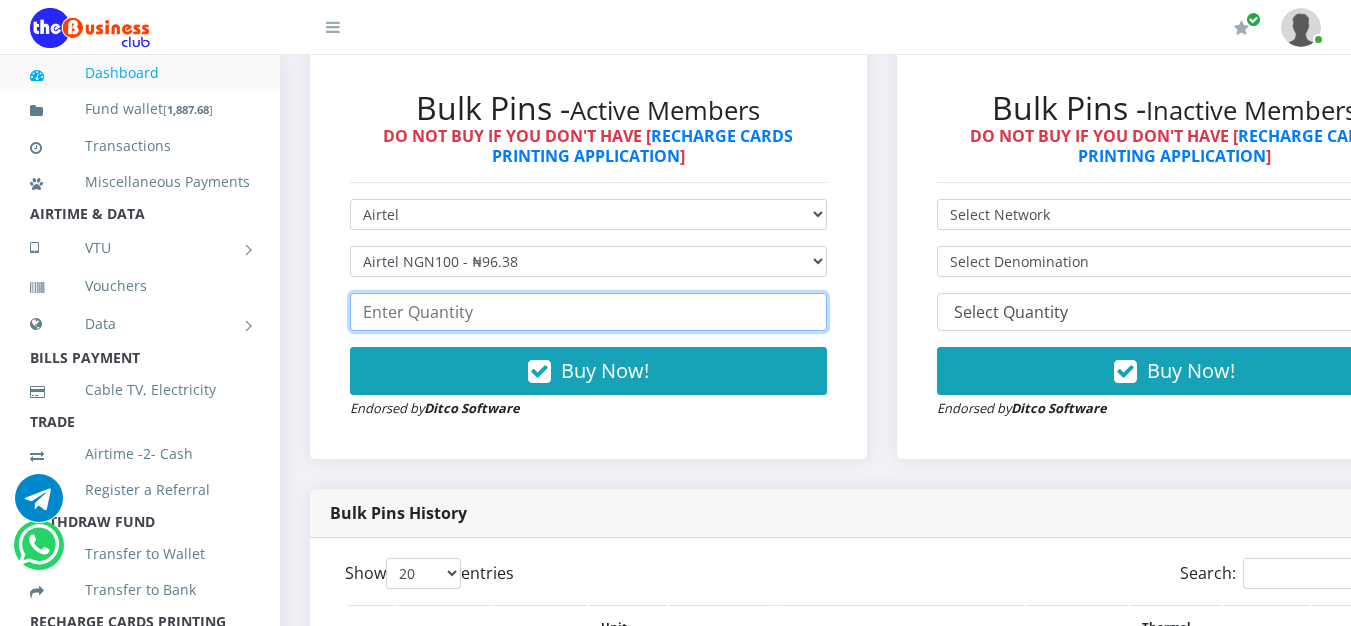 click at bounding box center (588, 312) 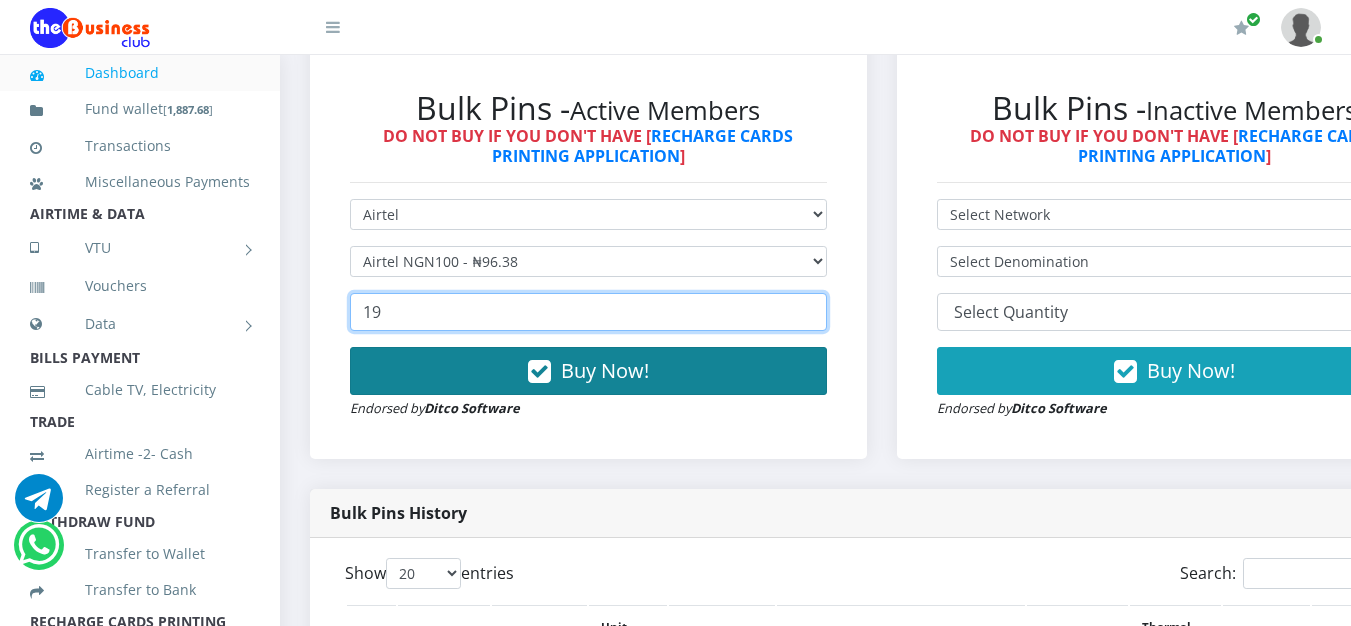 type on "19" 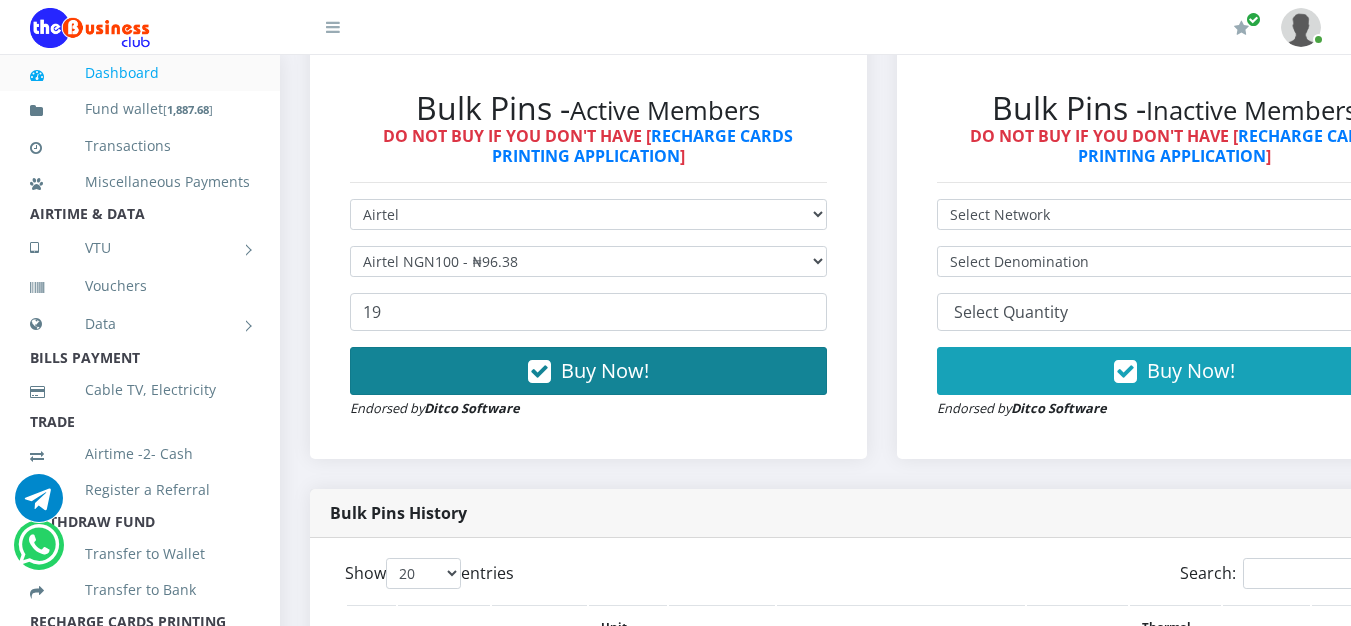 click on "Buy Now!" at bounding box center (588, 371) 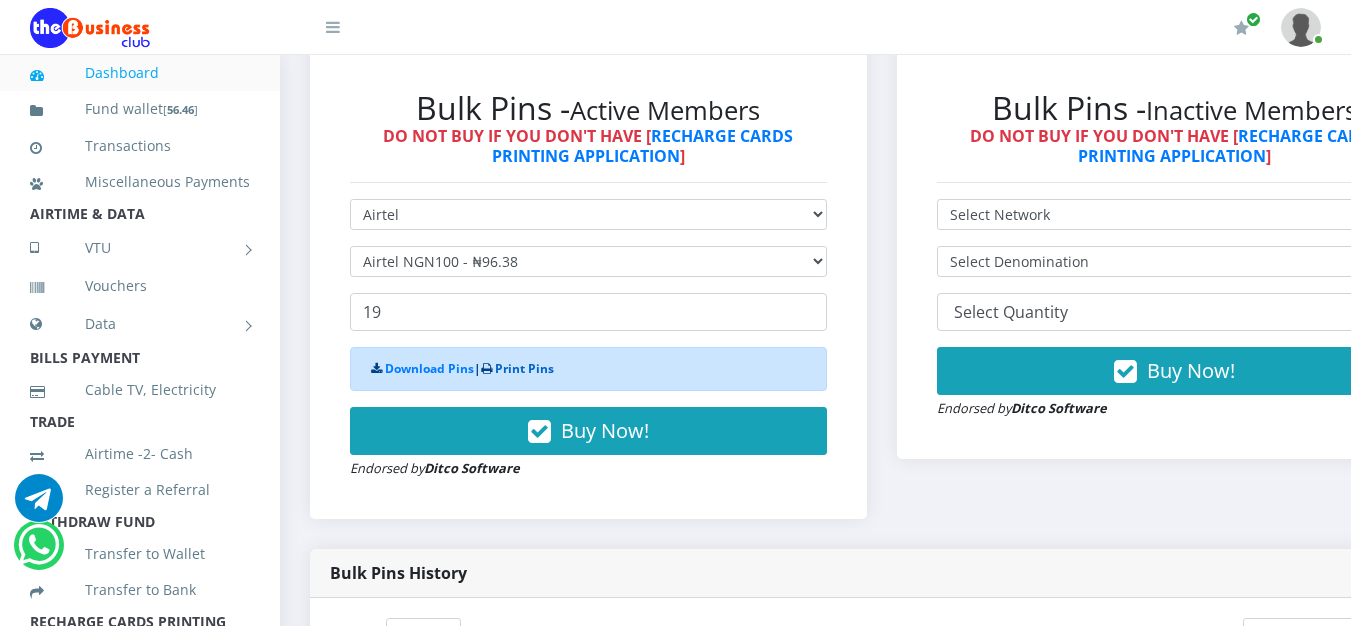 click on "Print Pins" at bounding box center (524, 368) 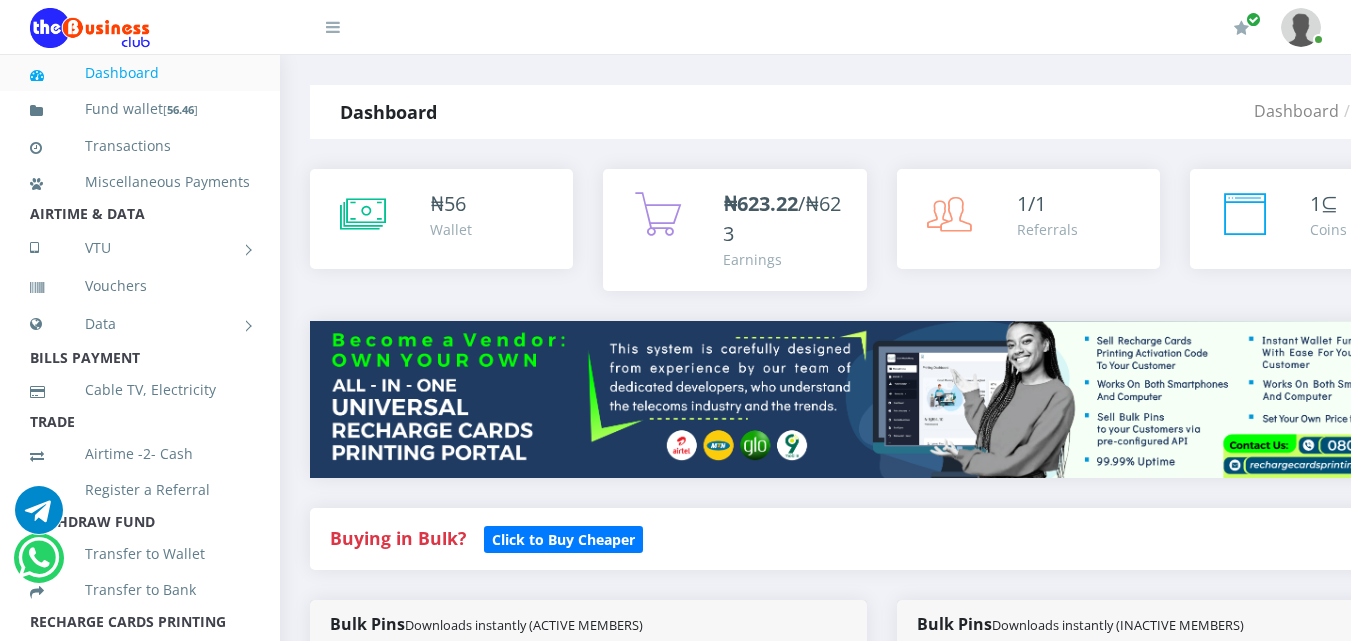 select on "Airtel" 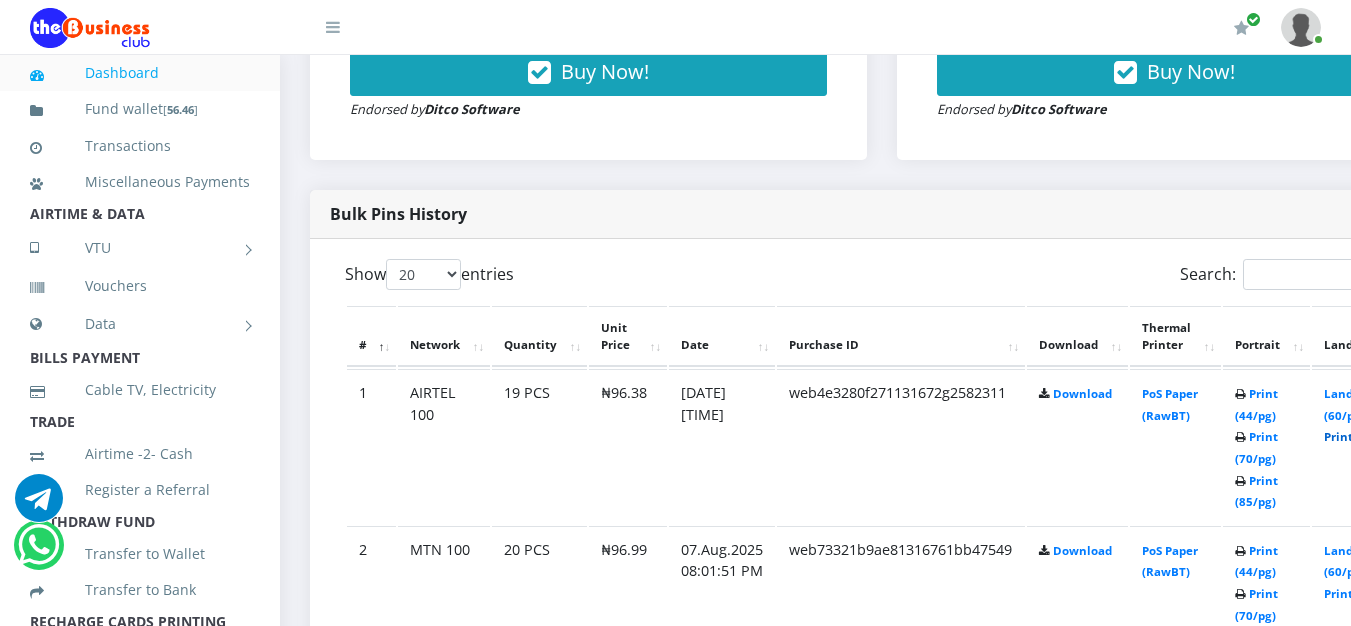 scroll, scrollTop: 900, scrollLeft: 0, axis: vertical 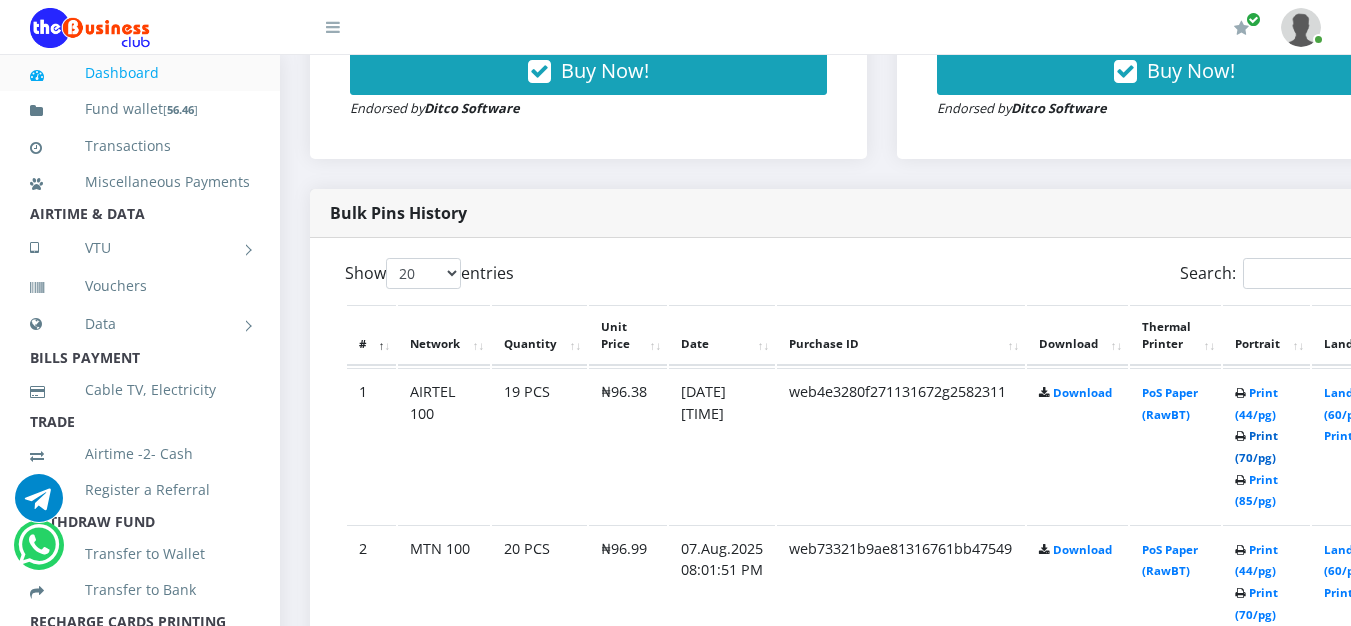 click on "Print (70/pg)" at bounding box center [1256, 446] 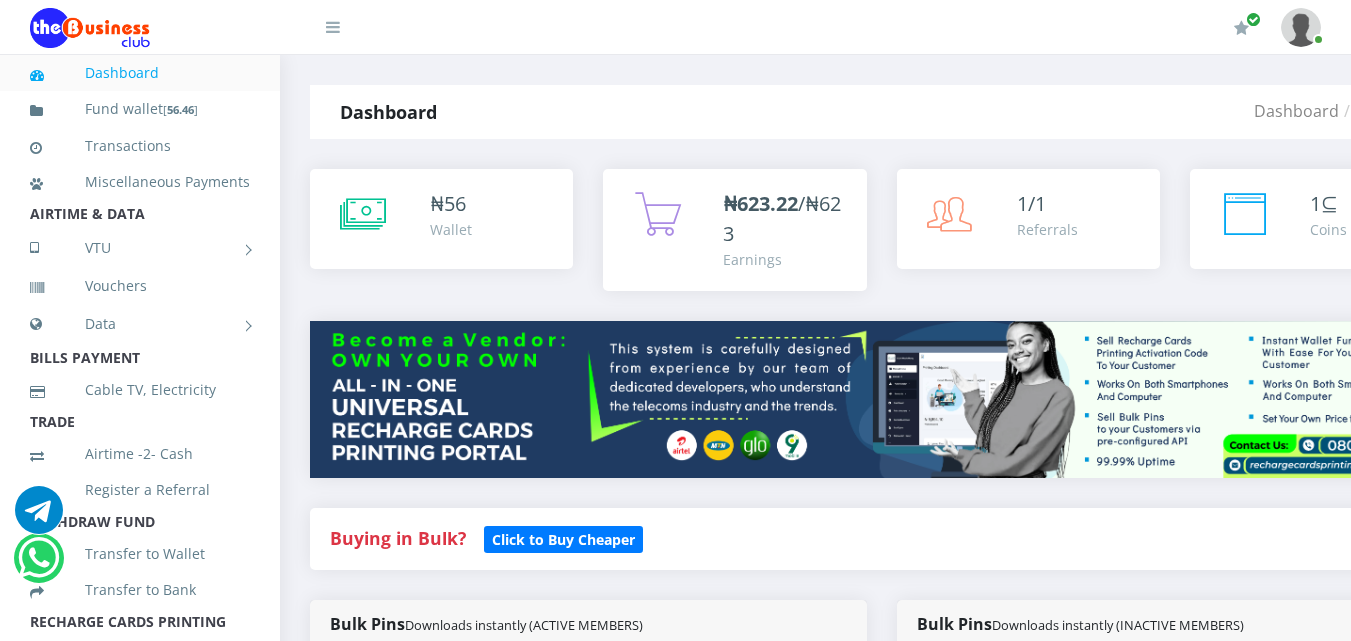 select on "Airtel" 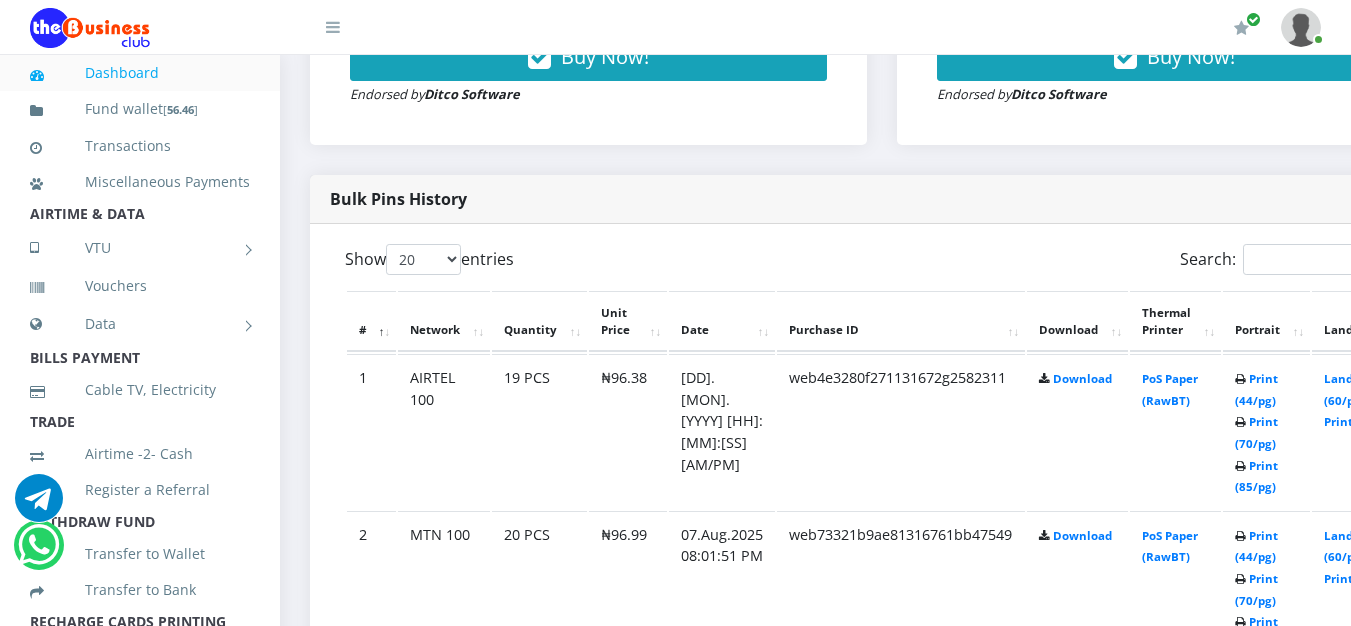 scroll, scrollTop: 900, scrollLeft: 0, axis: vertical 